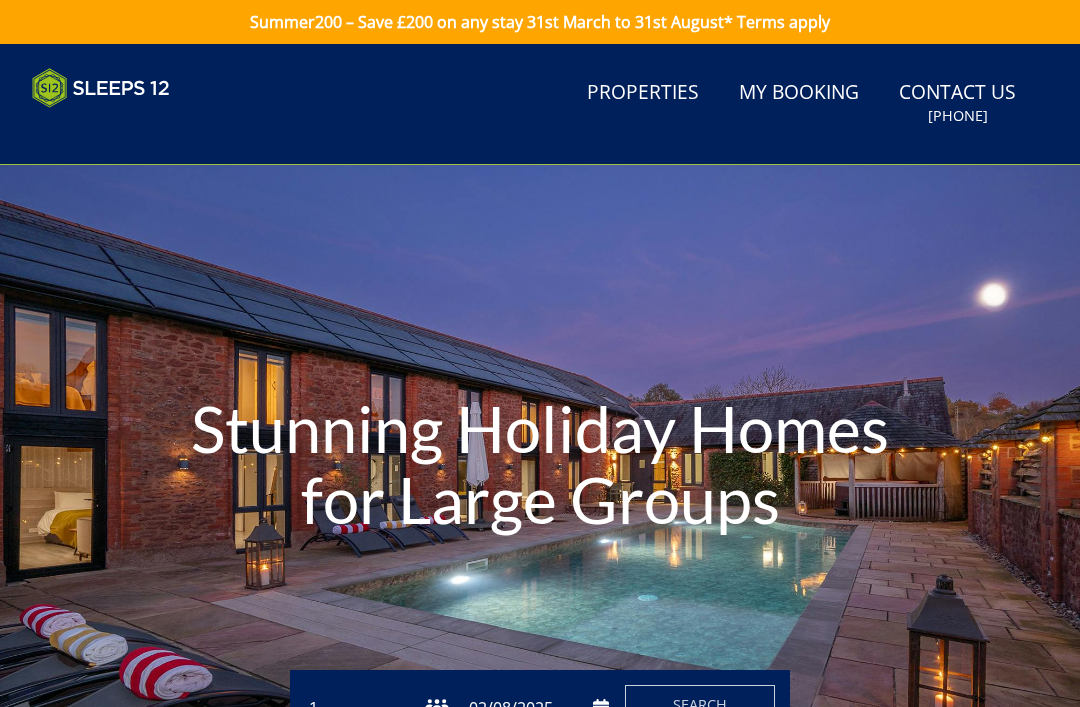 scroll, scrollTop: 0, scrollLeft: 0, axis: both 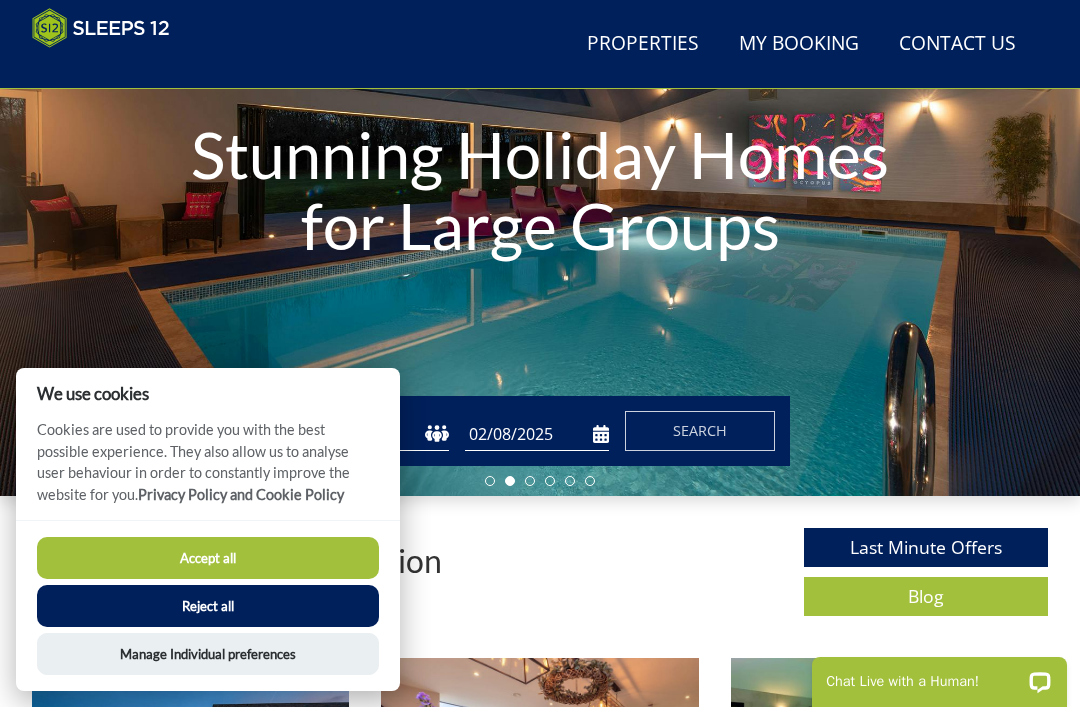 click on "Accept all" at bounding box center (208, 558) 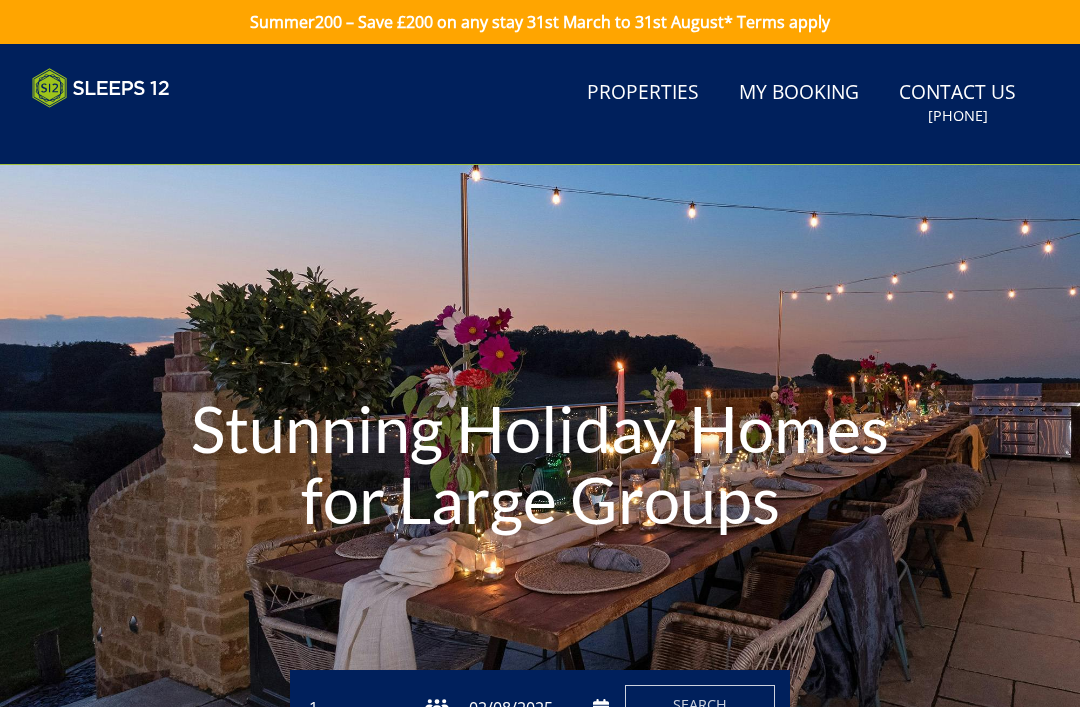 scroll, scrollTop: 0, scrollLeft: 0, axis: both 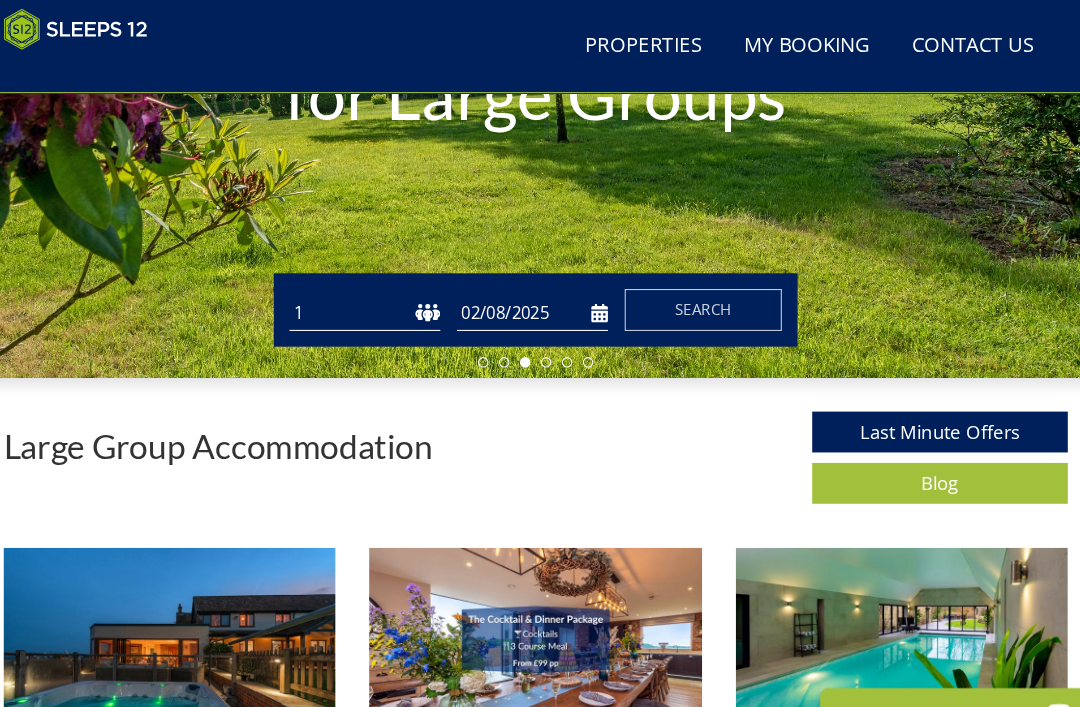 click on "1
2
3
4
5
6
7
8
9
10
11
12
13
14
15
16
17
18
19
20
21
22
23
24
25
26
27
28
29
30
31
32" at bounding box center (377, 299) 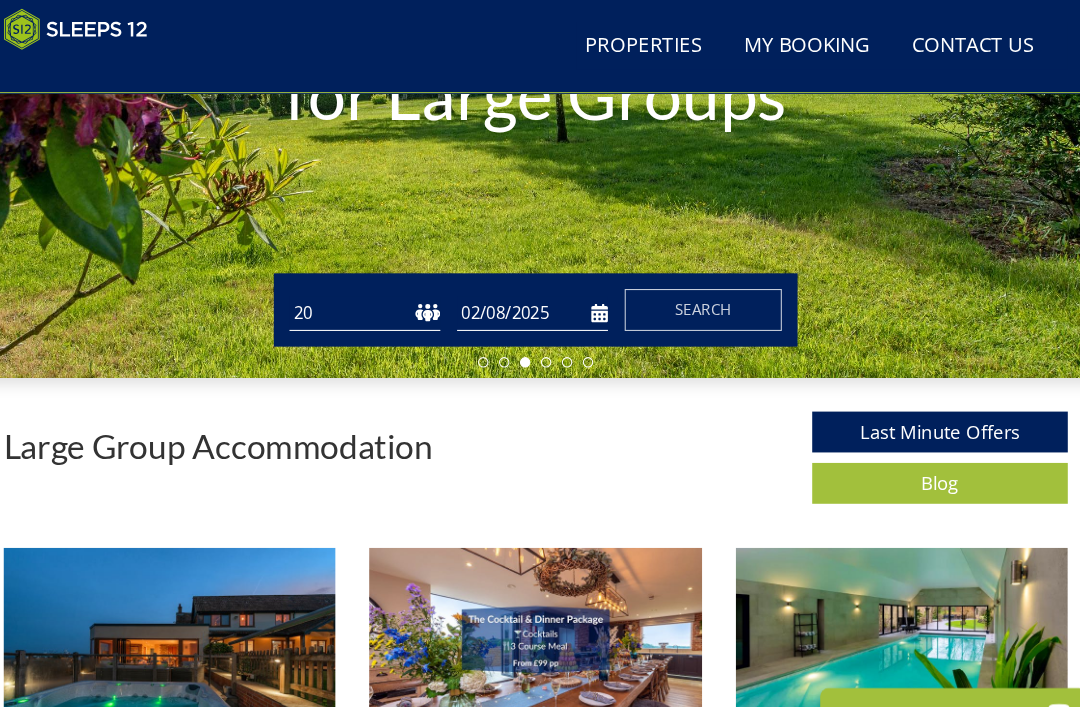 click on "02/08/2025" at bounding box center (537, 299) 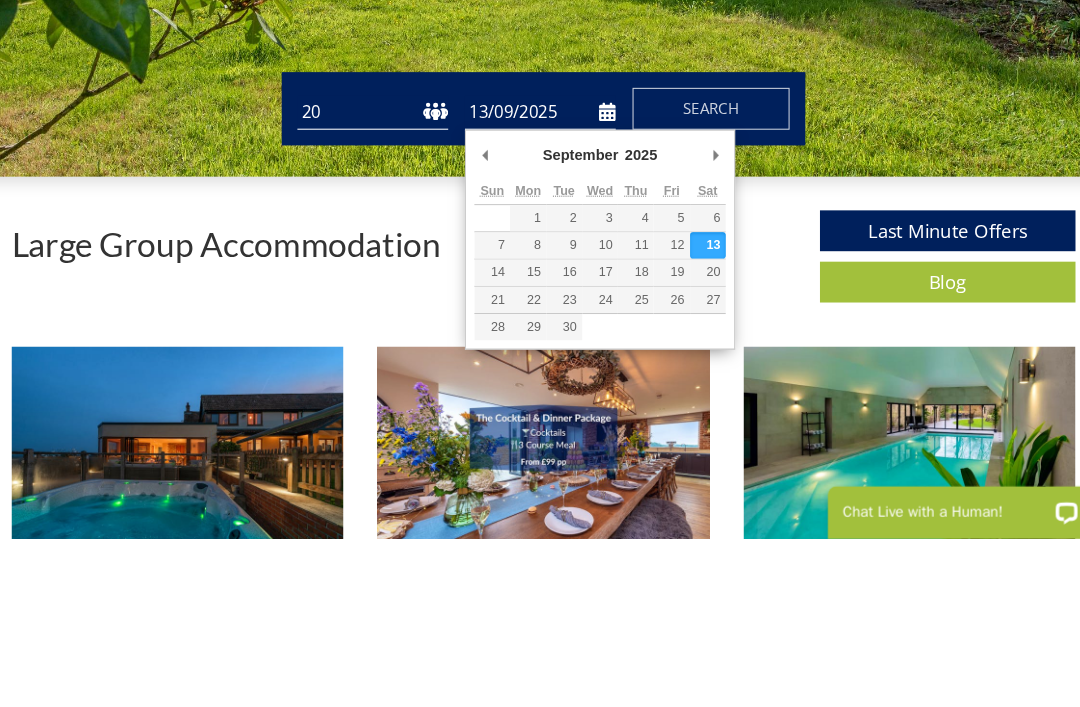 scroll, scrollTop: 570, scrollLeft: 0, axis: vertical 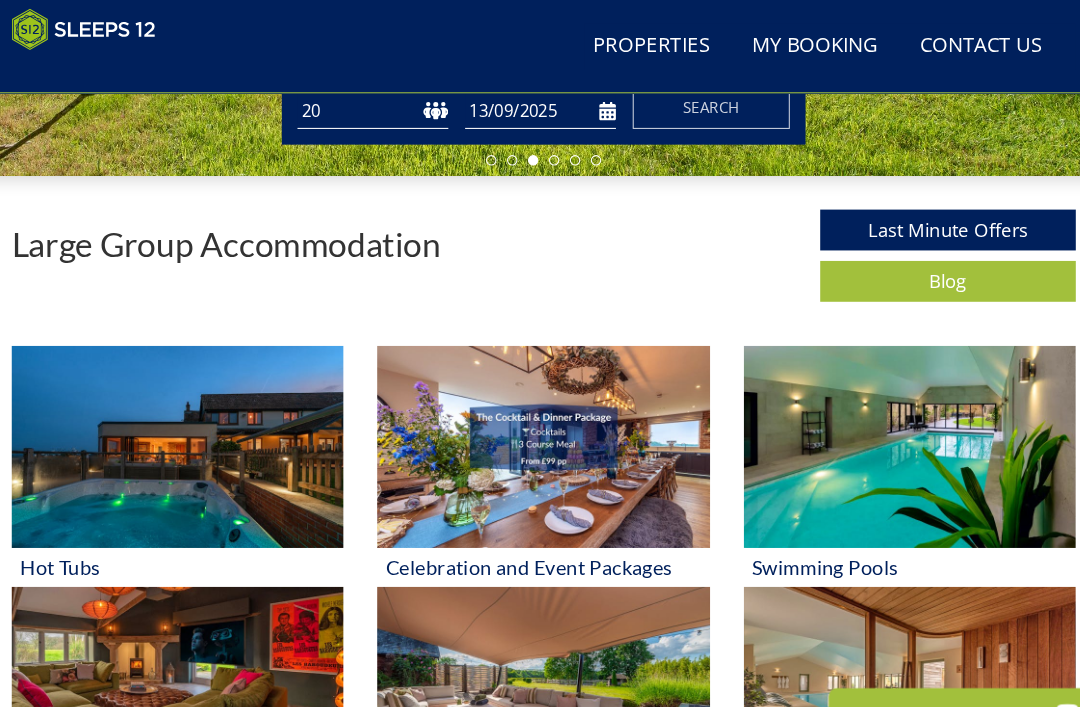 click on "13/09/2025" at bounding box center [537, 106] 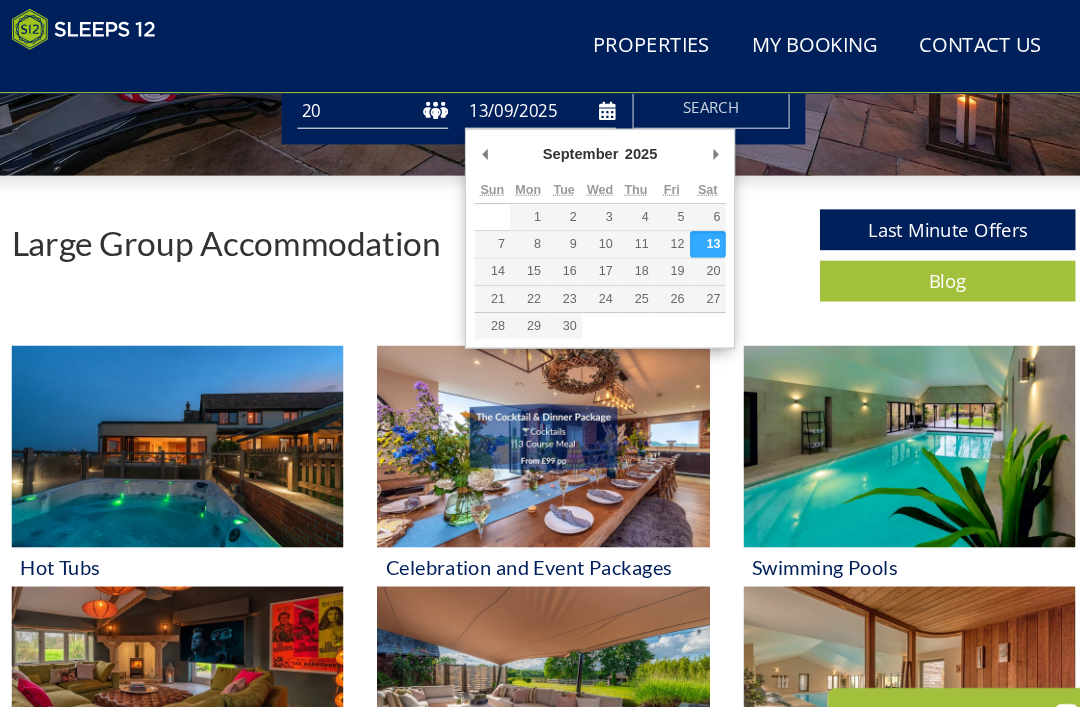 type on "26/09/2025" 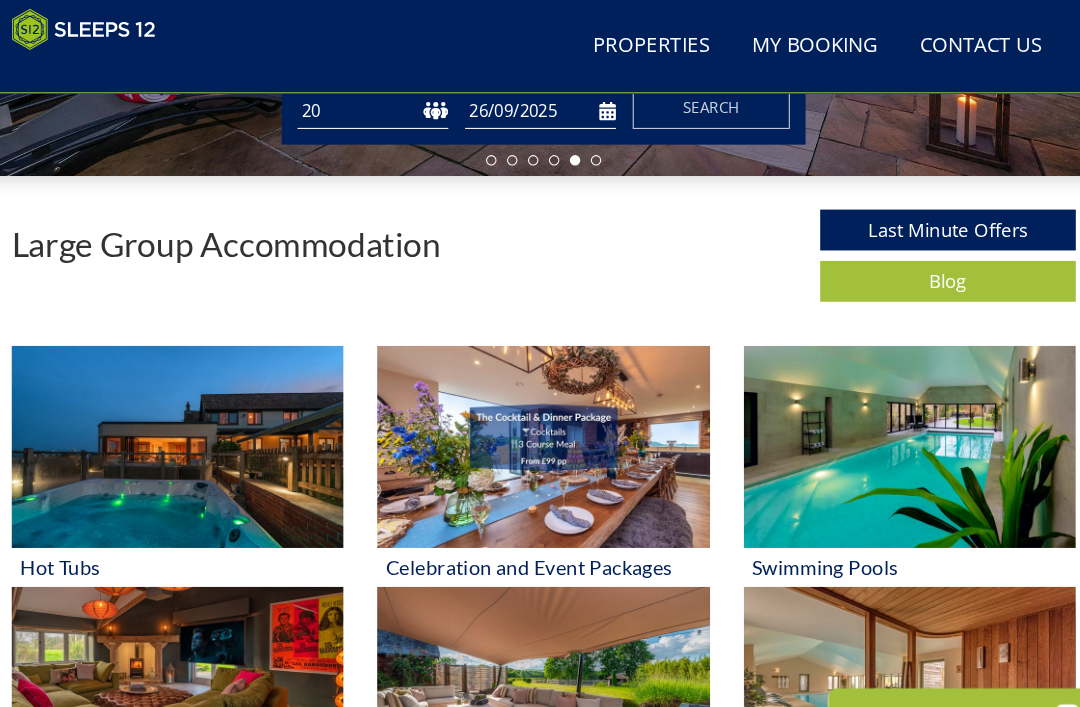 scroll, scrollTop: 570, scrollLeft: 0, axis: vertical 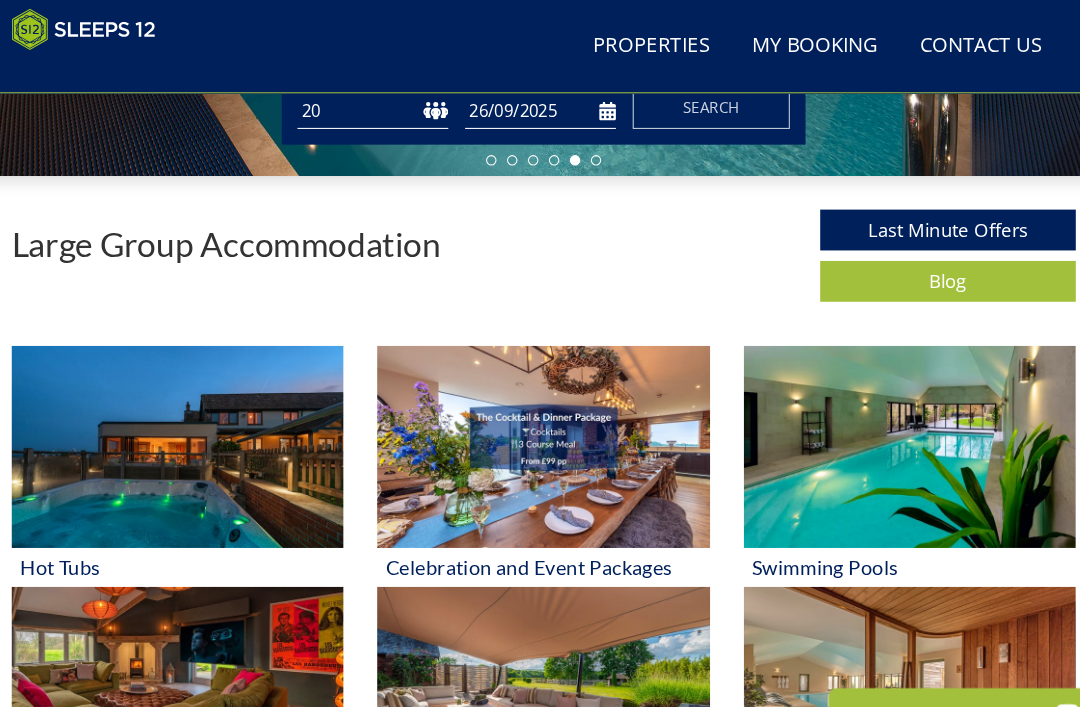 click on "Search" at bounding box center (700, 103) 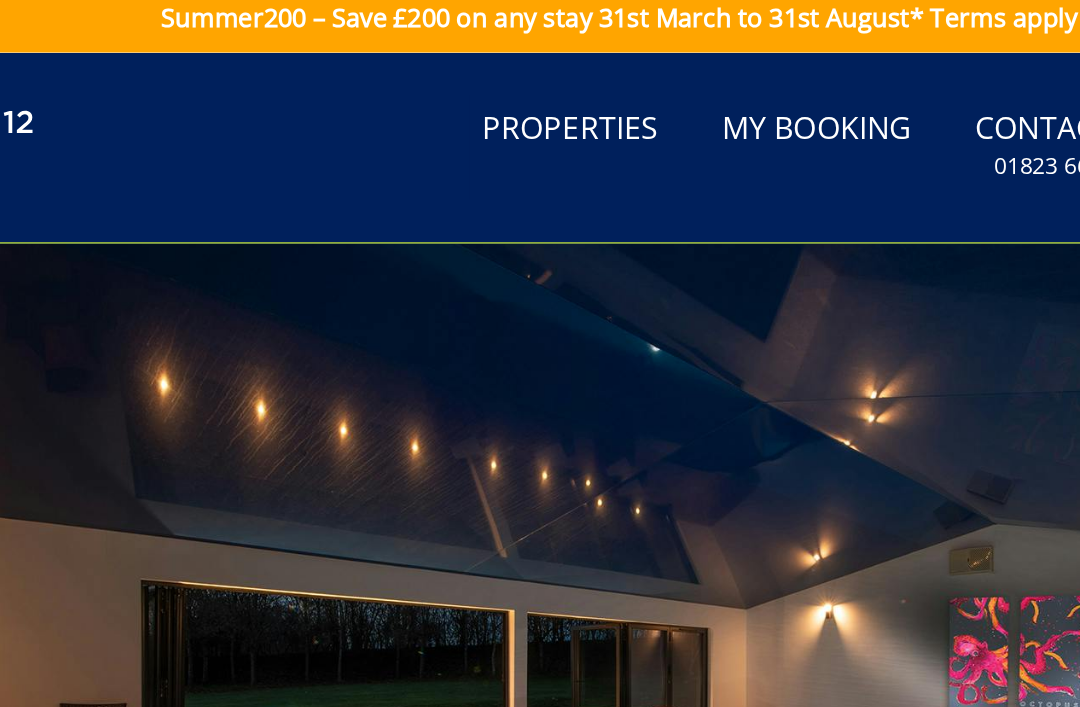scroll, scrollTop: 37, scrollLeft: 0, axis: vertical 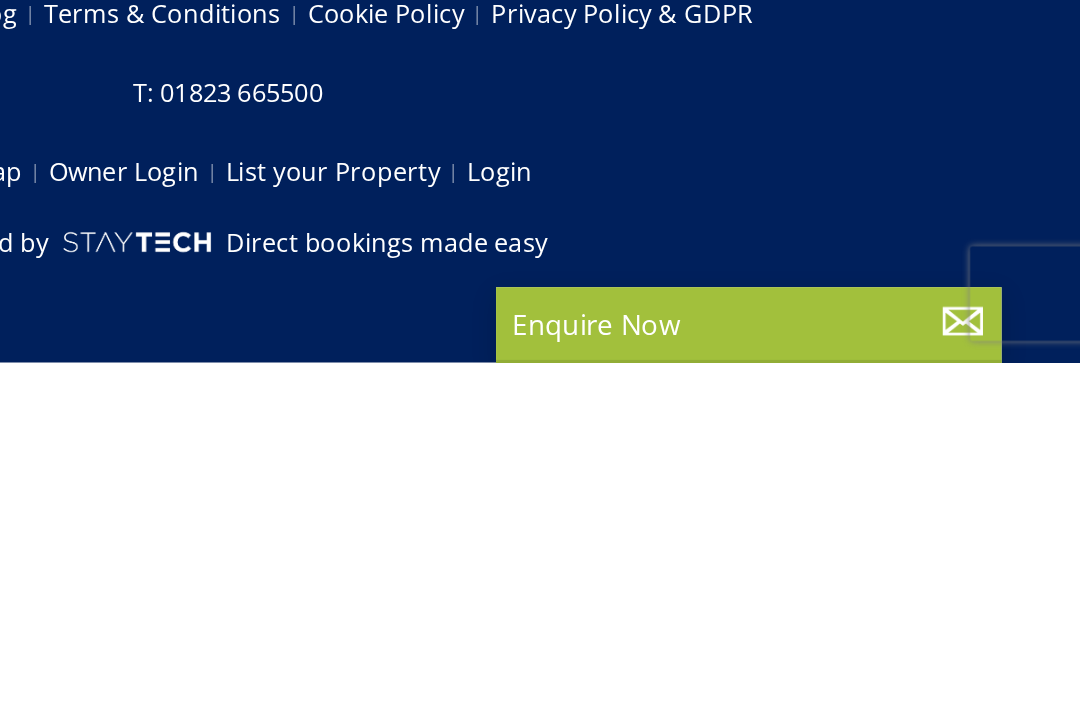 click on "Boogie Barn
-  [STATE]
Luxury barn near Sherwood Forest in [STATE] sleeping 26 in 13 ensuite bedrooms. 2 hot tubs, fantastic games room and your very own music cellar/mini nightclub. Up to 5 dogs welcome at a small charge per pet. Great for gatherings of friends and family, for refined hen and stag weekends and corporate breaks or hospitality.
Sleeps 26
2 x Hot Tubs
Games Room
Mini Nightclub
5 x Dogs
1 Close Match
Wednesday [DATE]
2 NIGHTS MIDWEEK from - £5,360.00
Book Now" at bounding box center (376, -39) 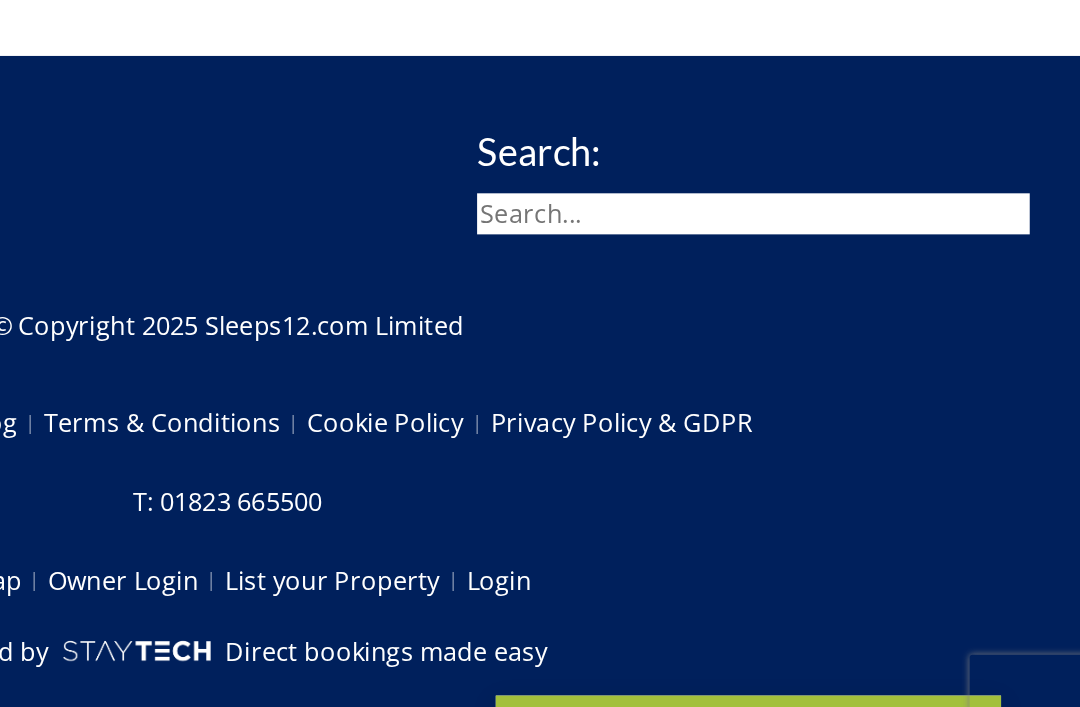 scroll, scrollTop: 3533, scrollLeft: 0, axis: vertical 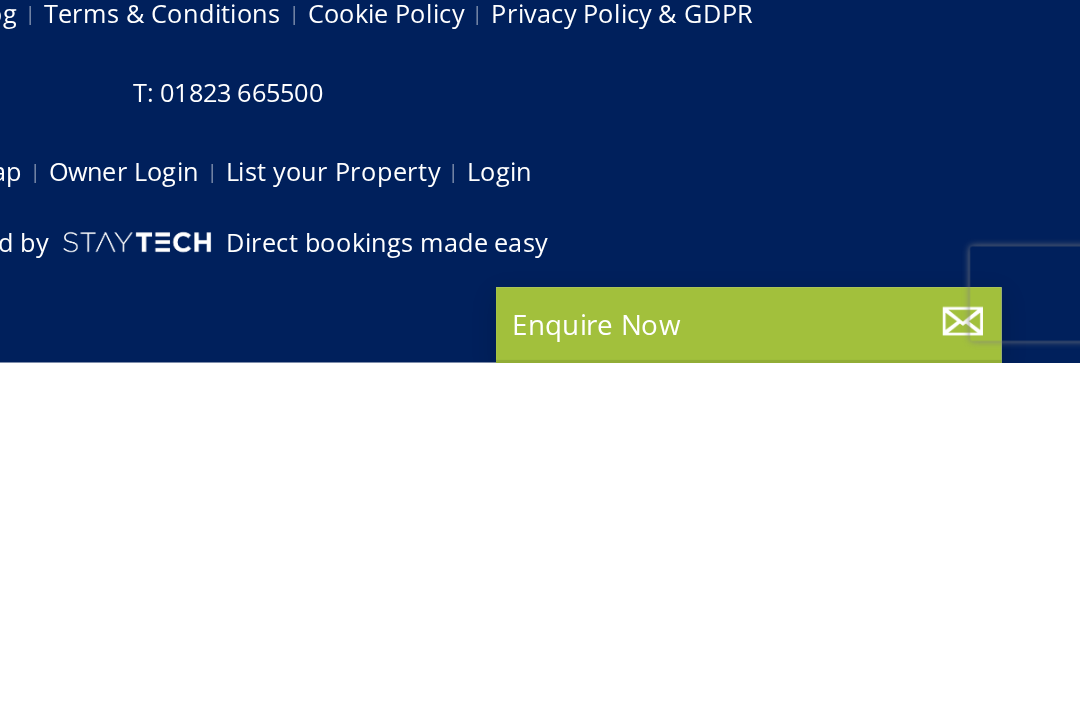 click on "Boogie Barn
-  [STATE]
Luxury barn near Sherwood Forest in [STATE] sleeping 26 in 13 ensuite bedrooms. 2 hot tubs, fantastic games room and your very own music cellar/mini nightclub. Up to 5 dogs welcome at a small charge per pet. Great for gatherings of friends and family, for refined hen and stag weekends and corporate breaks or hospitality.
Sleeps 26
2 x Hot Tubs
Games Room
Mini Nightclub
5 x Dogs
1 Close Match
Wednesday [DATE]
2 NIGHTS MIDWEEK from - £5,360.00
Book Now" at bounding box center (376, -39) 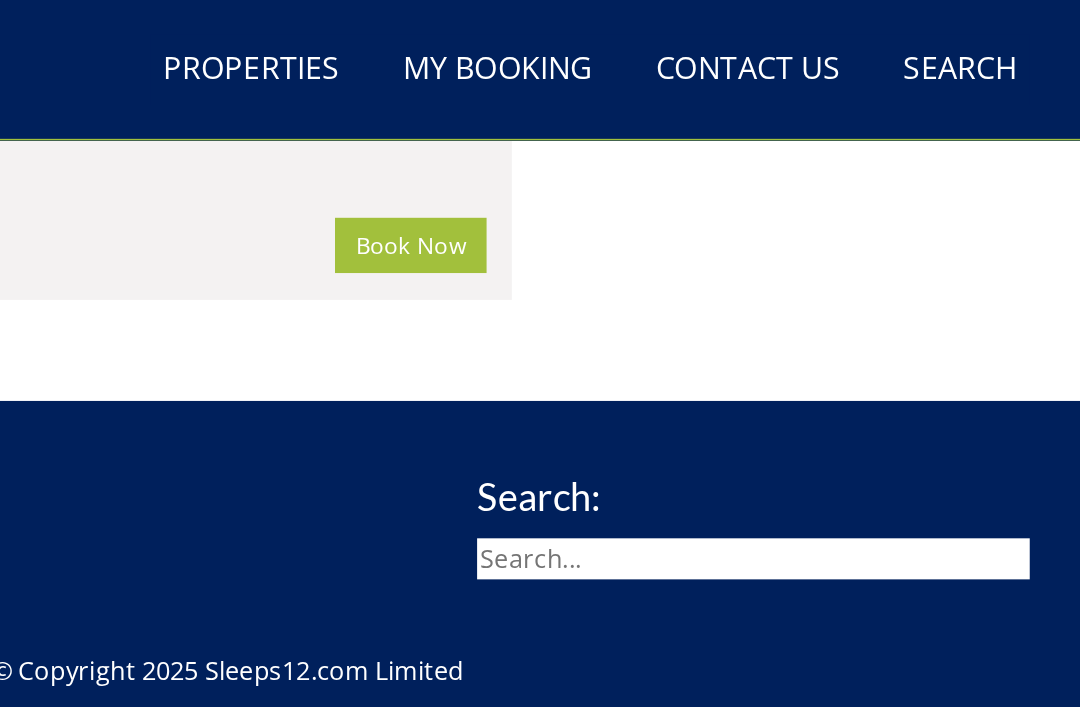 scroll, scrollTop: 3255, scrollLeft: 0, axis: vertical 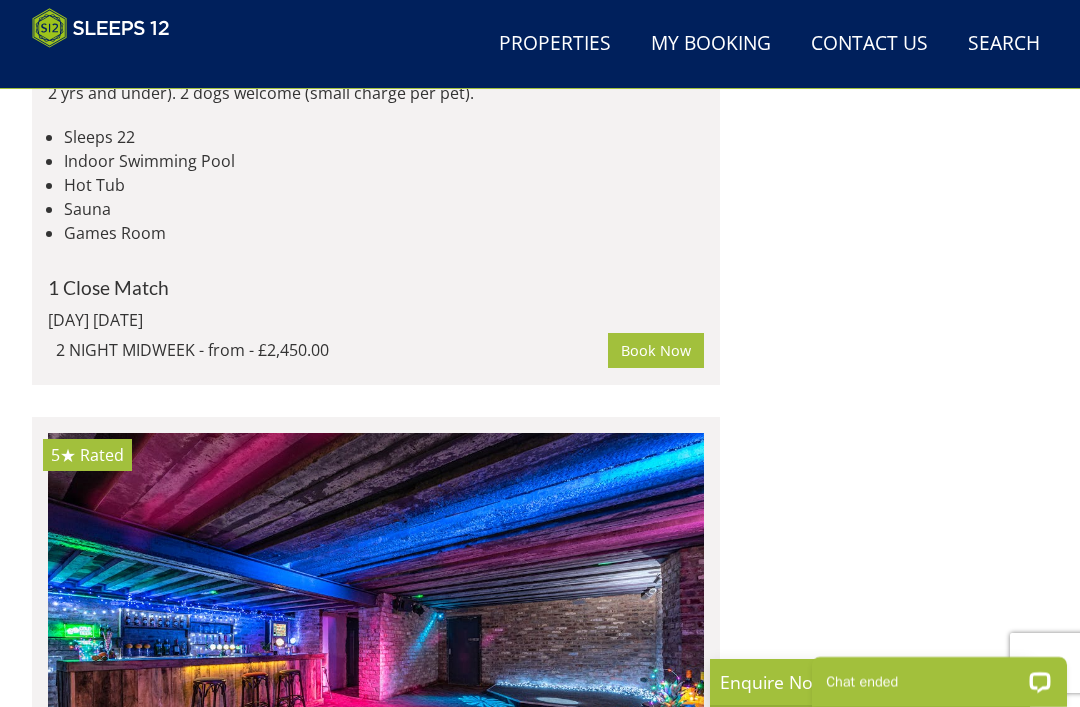 click on "2 NIGHT WEEKEND from - £3,950.00" at bounding box center (332, -128) 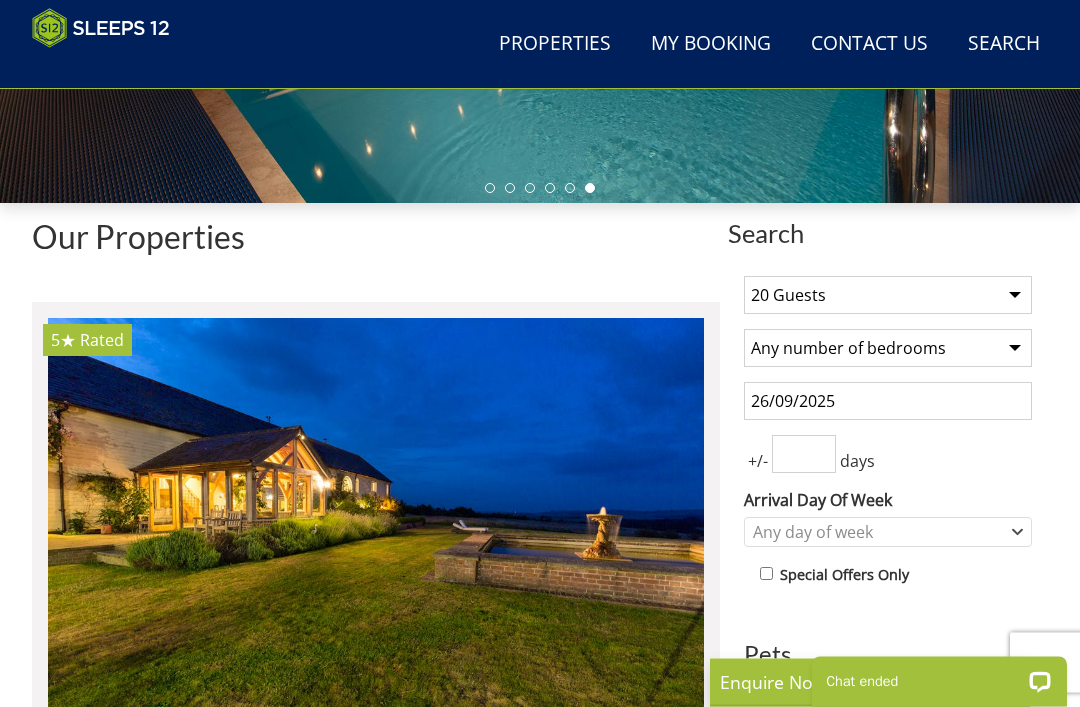 scroll, scrollTop: 535, scrollLeft: 0, axis: vertical 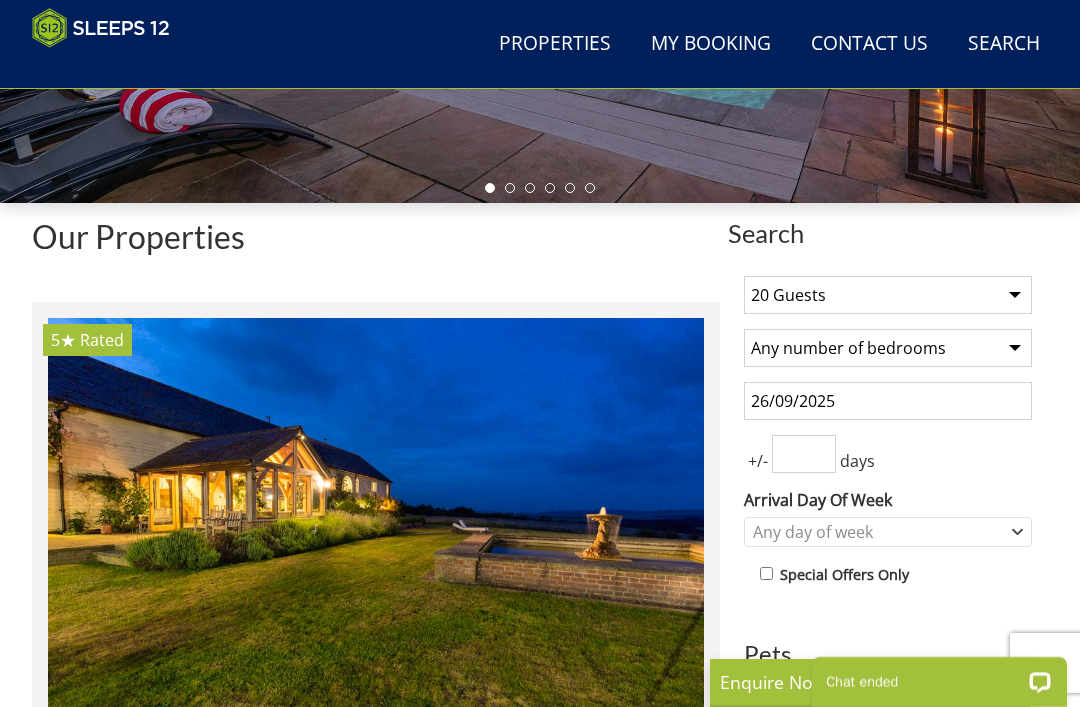 click at bounding box center (804, 454) 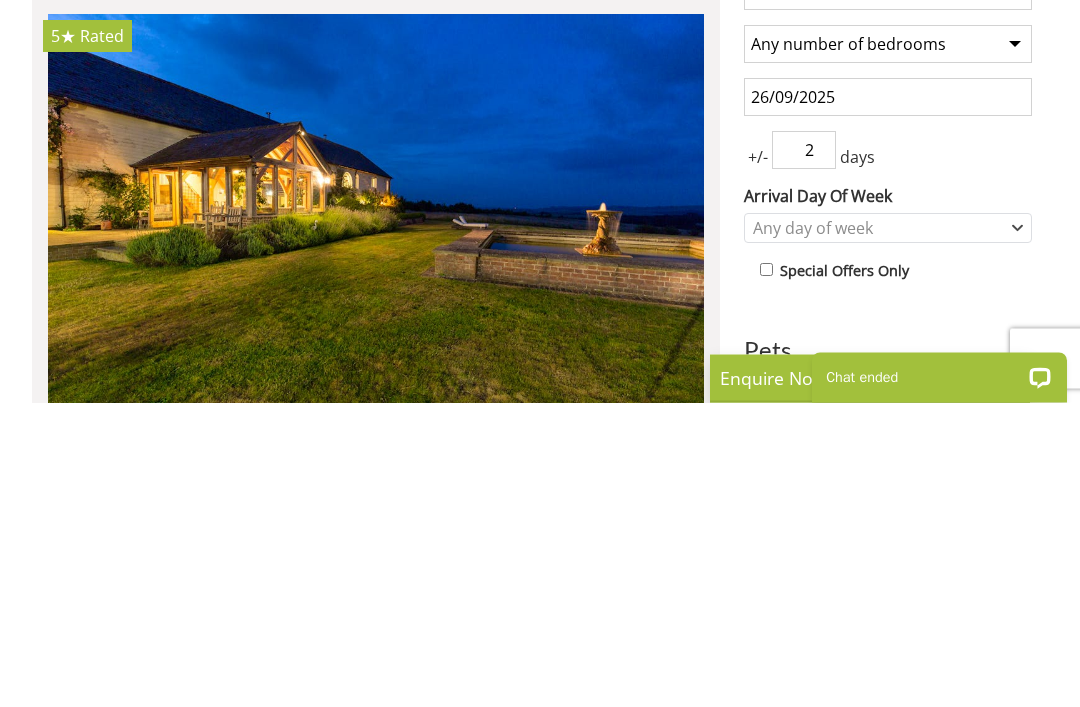 type on "2" 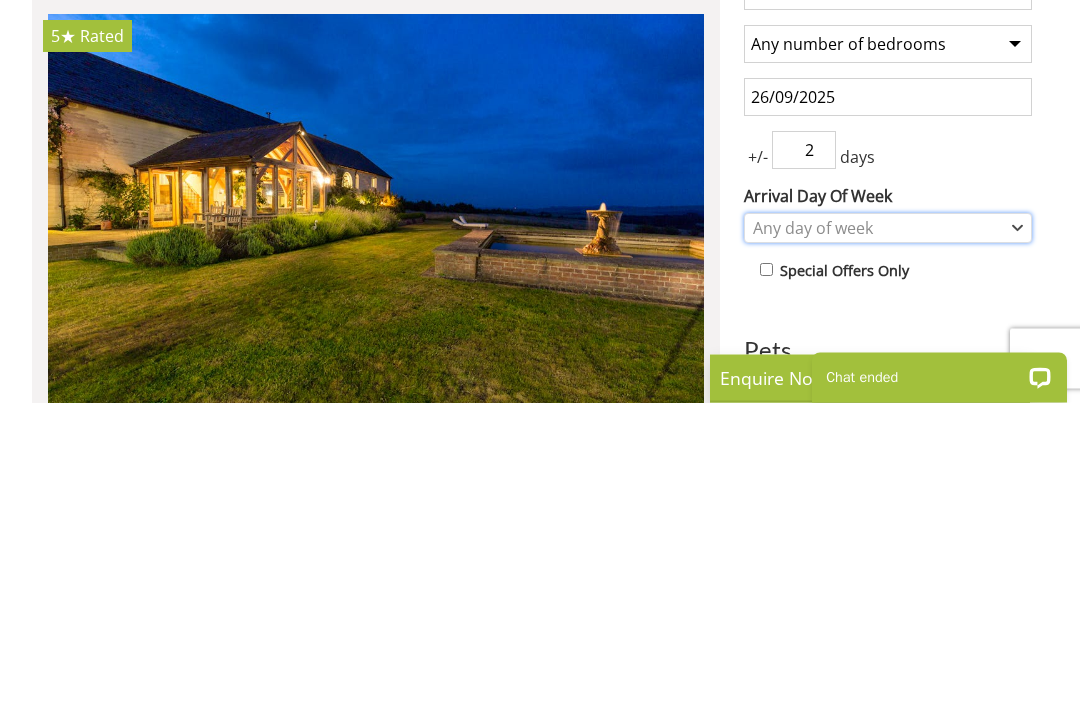 click on "Any day of week" at bounding box center (888, 533) 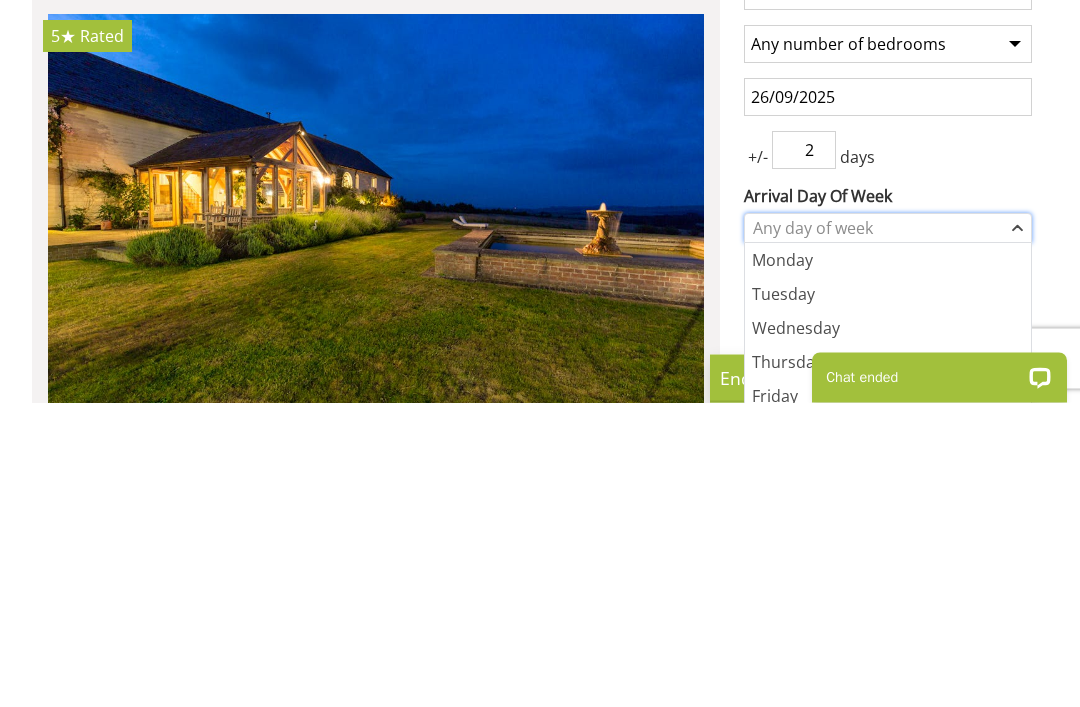 scroll, scrollTop: 839, scrollLeft: 0, axis: vertical 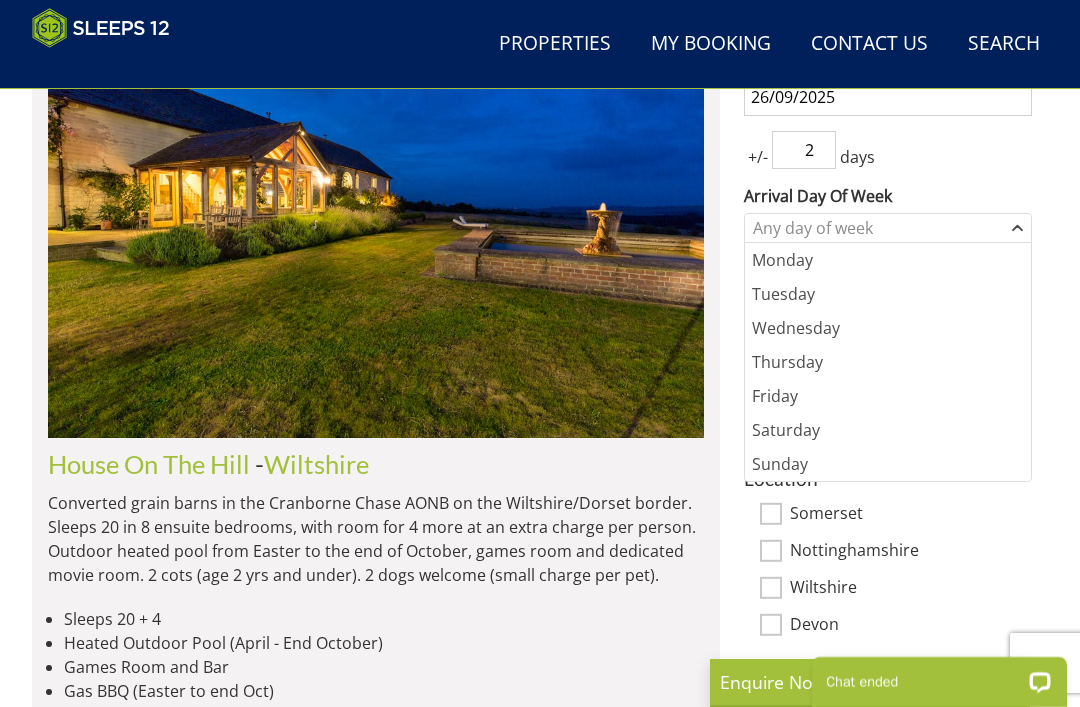 click on "Friday" at bounding box center (888, 396) 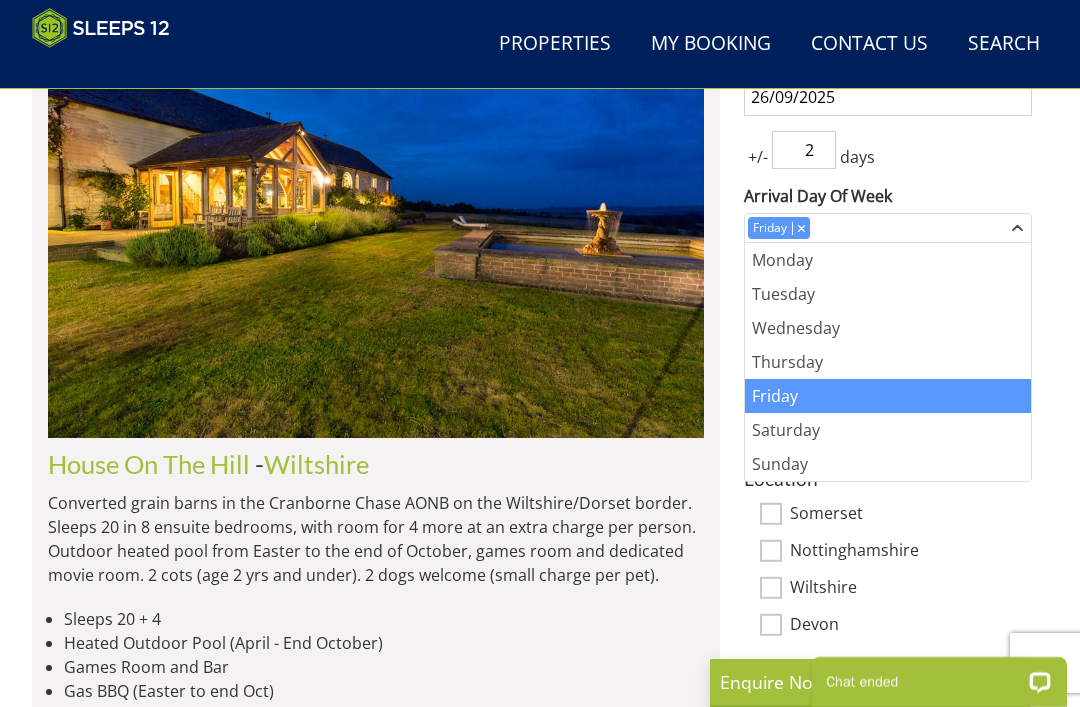 click on "Somerset" at bounding box center [911, 515] 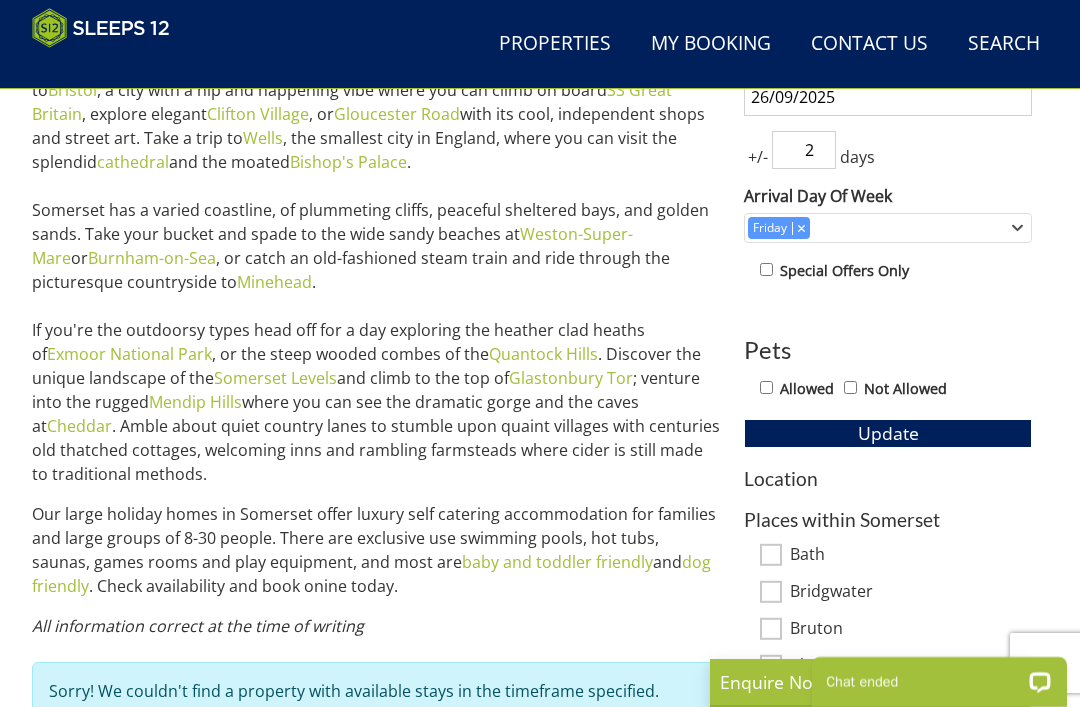 click on "Allowed" at bounding box center (766, 387) 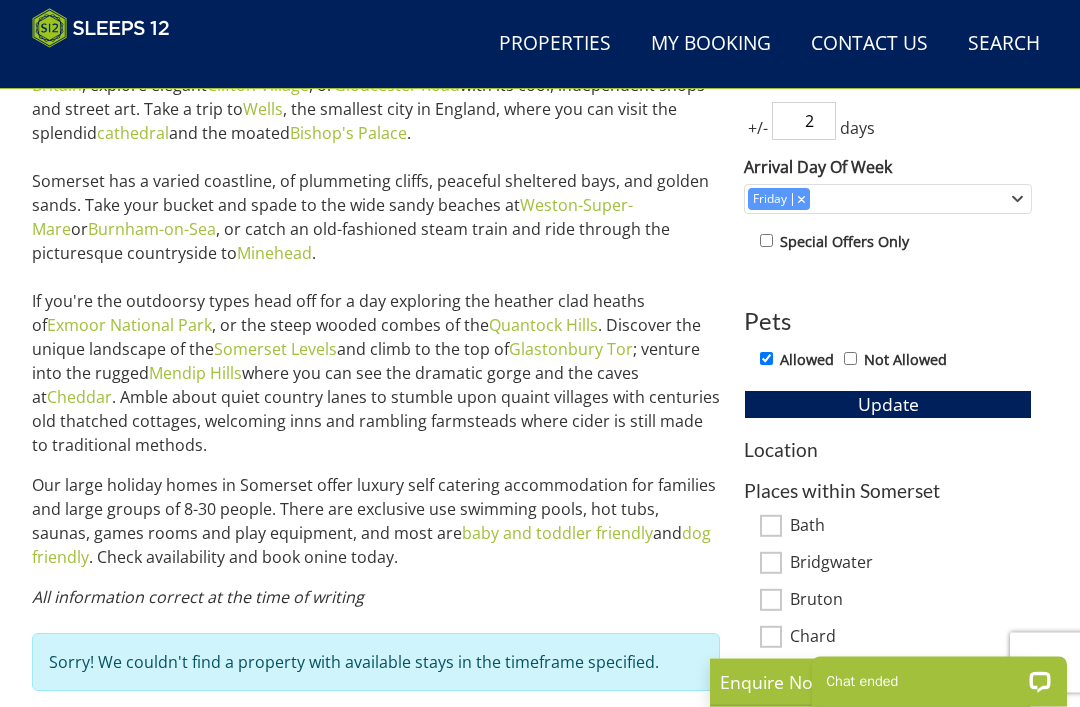 scroll, scrollTop: 880, scrollLeft: 0, axis: vertical 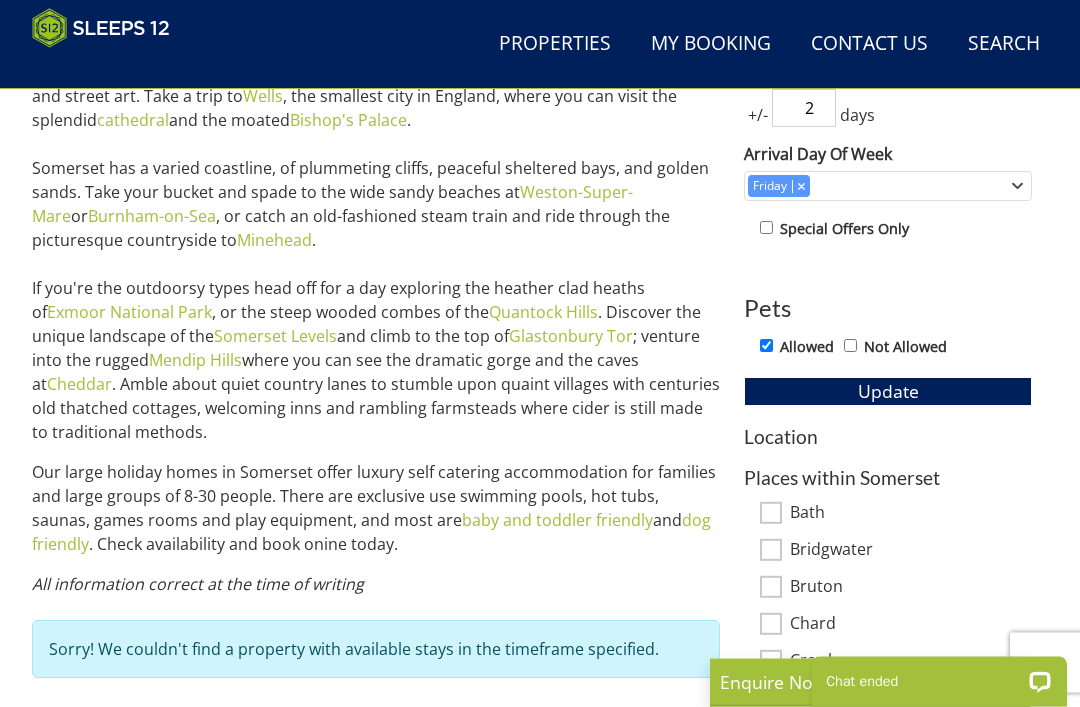 click on "Bath" at bounding box center (771, 514) 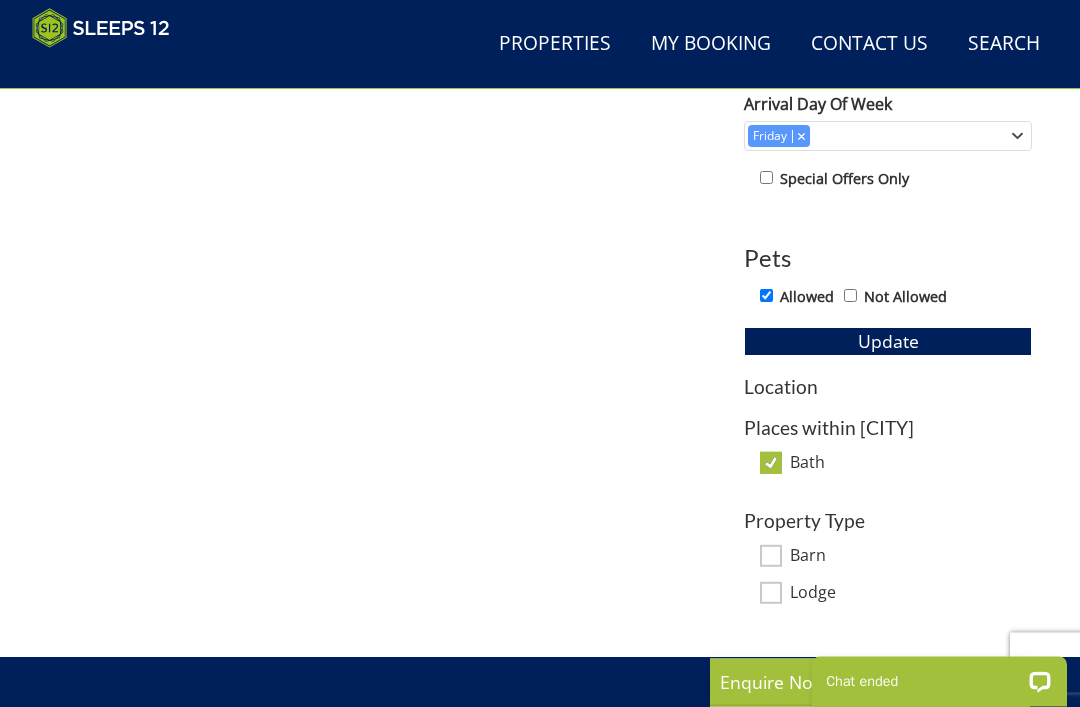 scroll, scrollTop: 931, scrollLeft: 0, axis: vertical 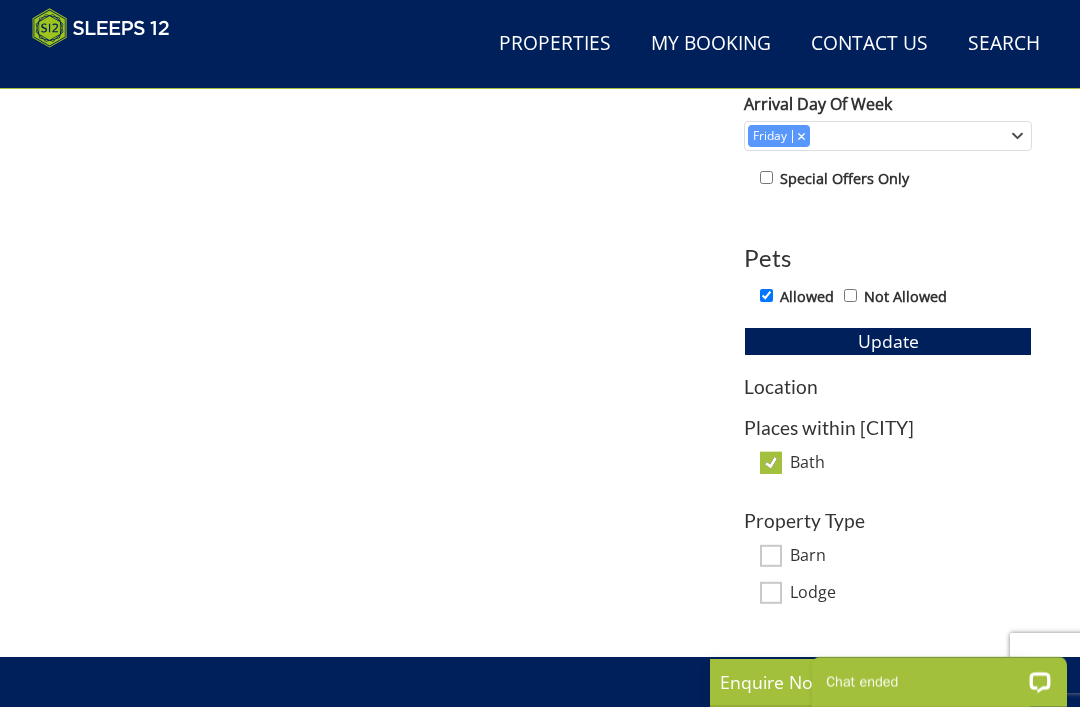 click on "Barn" at bounding box center [771, 556] 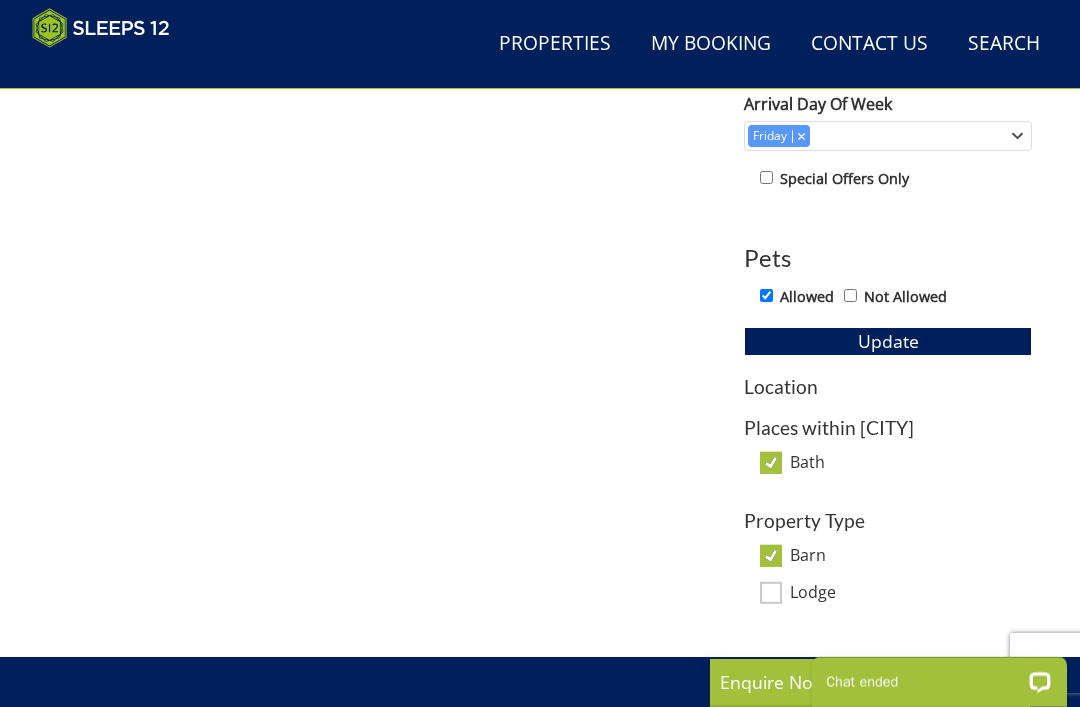 click on "Lodge" at bounding box center [771, 593] 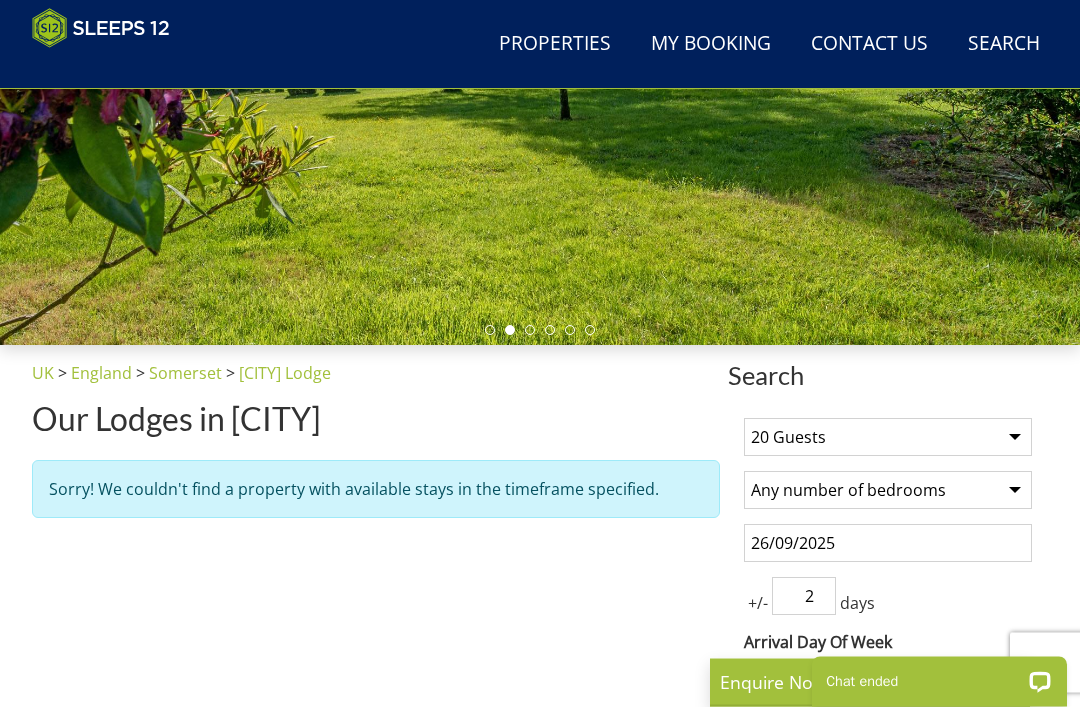 scroll, scrollTop: 394, scrollLeft: 0, axis: vertical 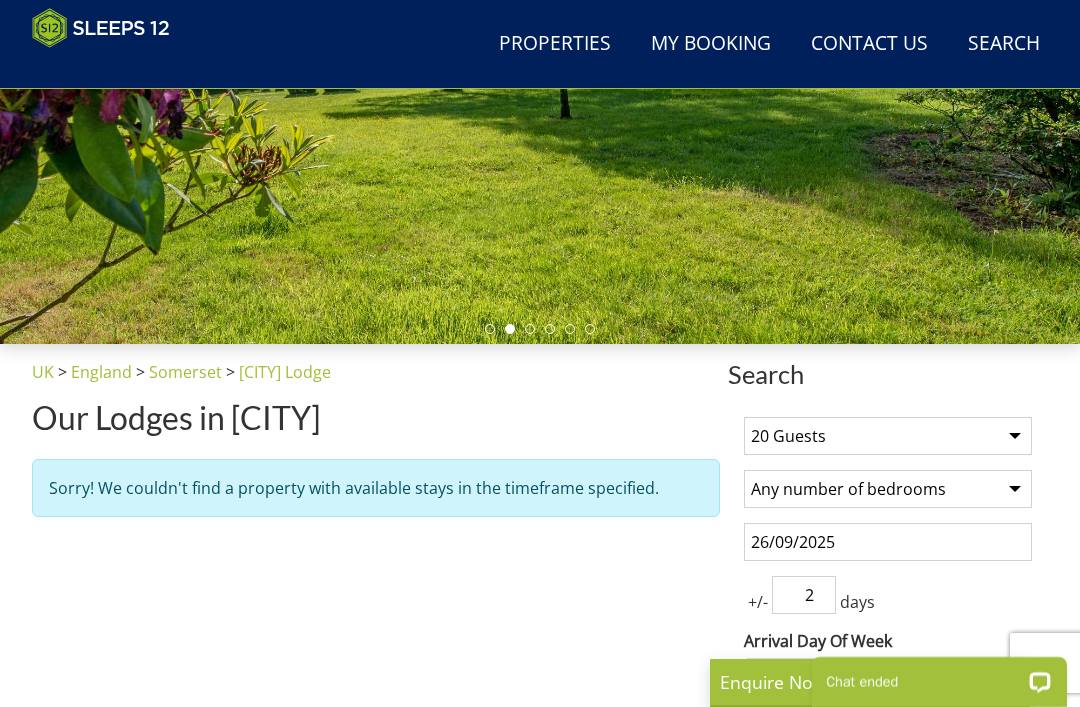 click on "26/09/2025" at bounding box center [888, 542] 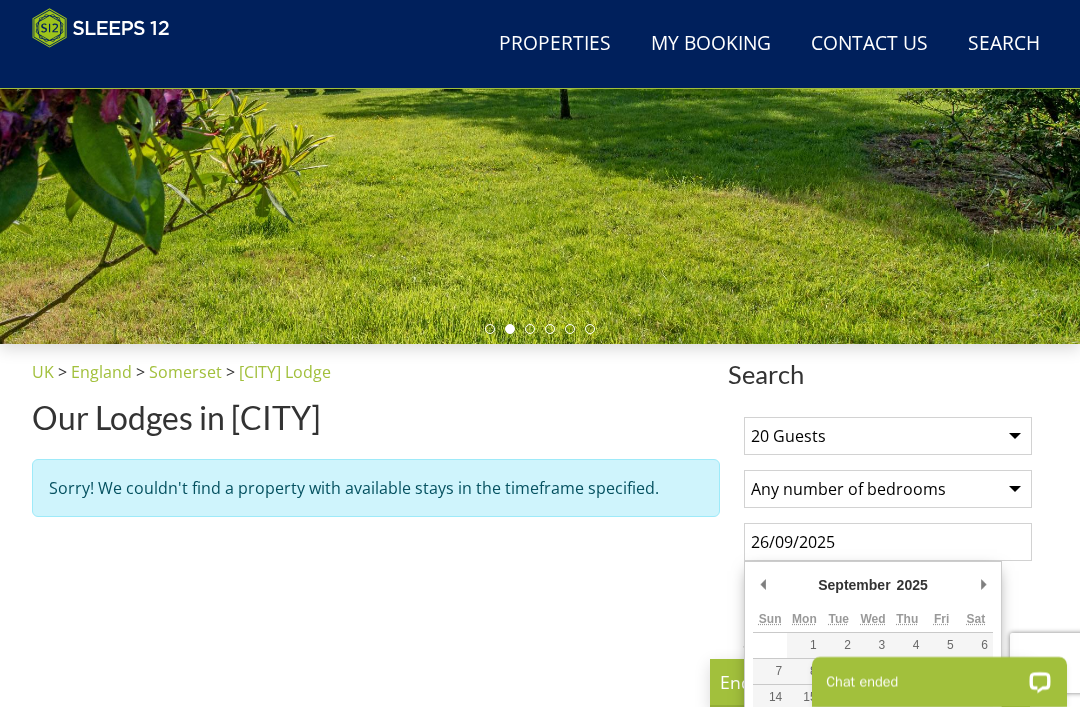 scroll, scrollTop: 393, scrollLeft: 0, axis: vertical 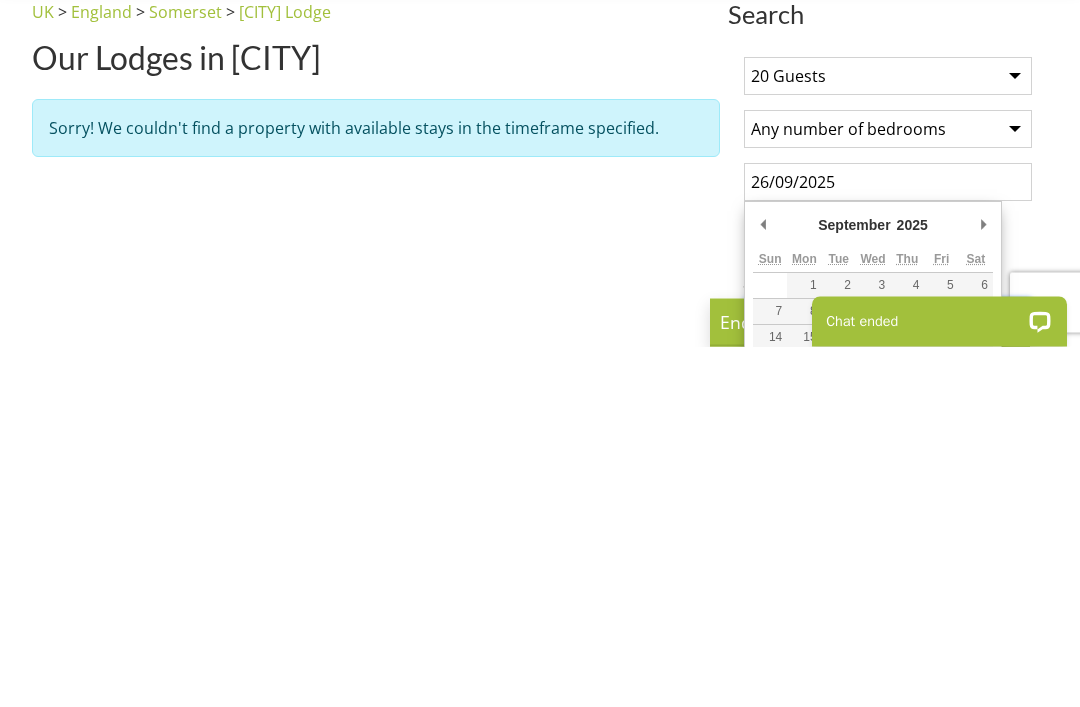 click on "Friday" at bounding box center [888, 674] 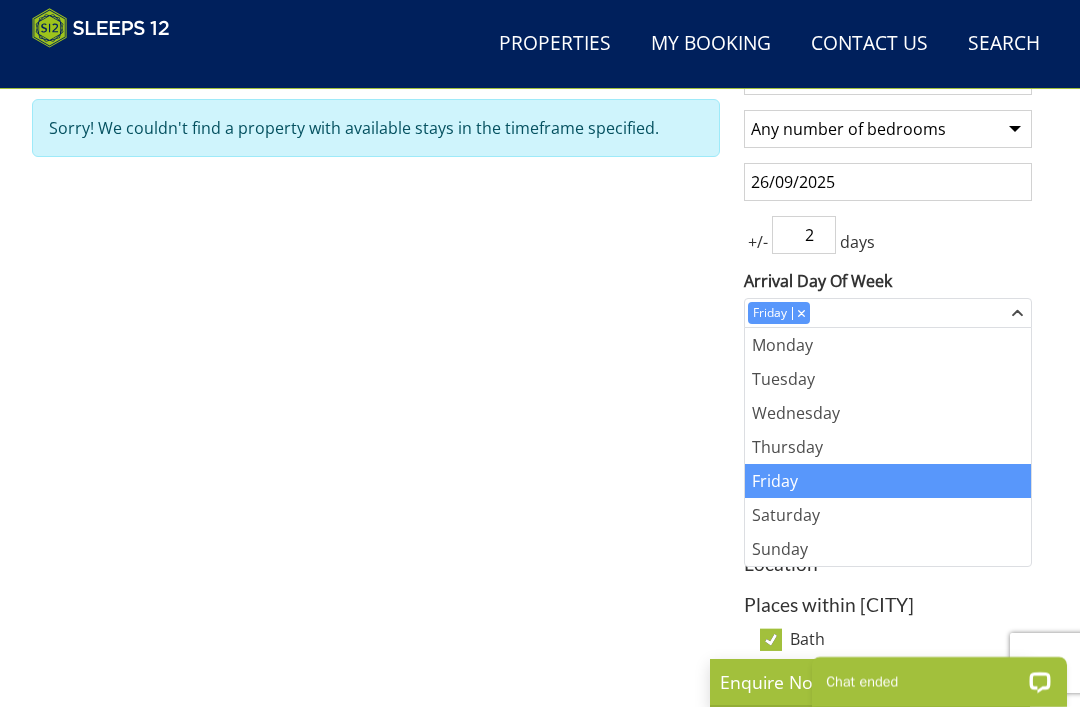 click on "Properties
[CITY]
Lodges
UK
>
England
>
Somerset
>
[CITY] Lodge
Our Lodges in [CITY]
Sorry! We couldn't find a property with available stays in the timeframe specified." at bounding box center [376, 401] 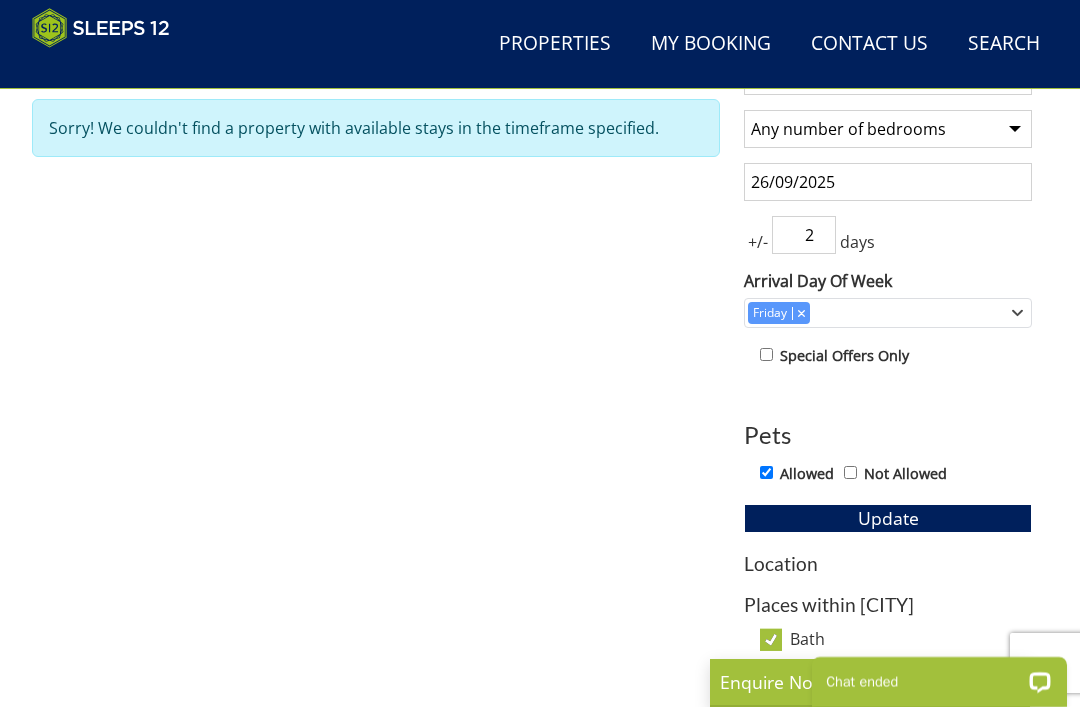 click on "2" at bounding box center (804, 235) 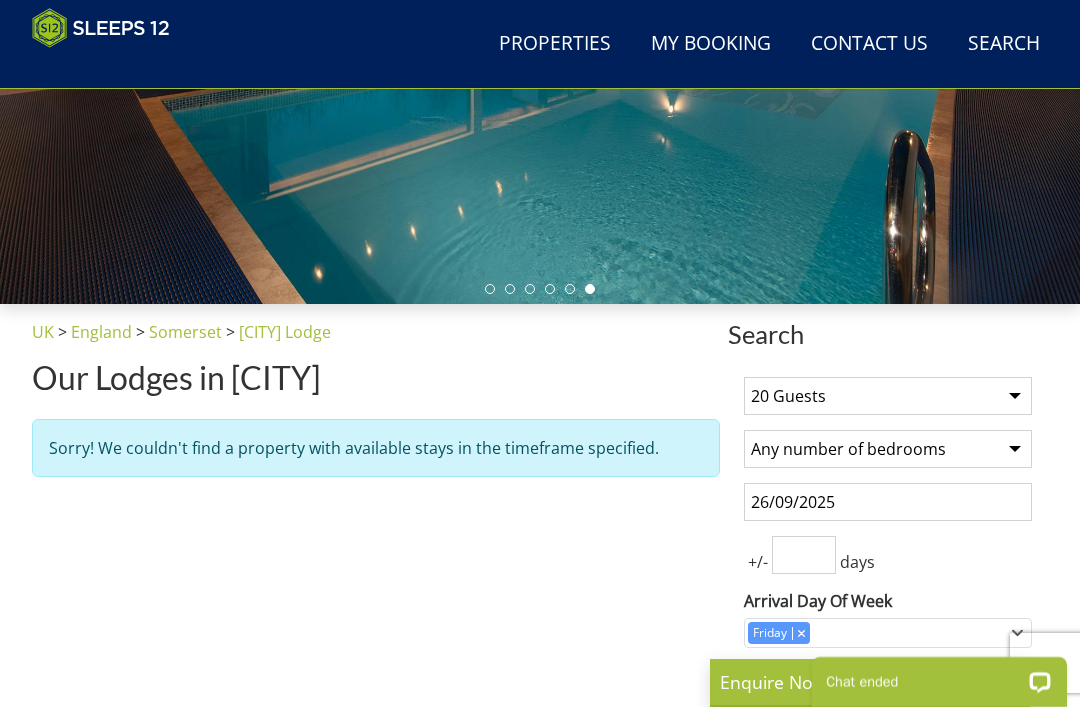 scroll, scrollTop: 433, scrollLeft: 0, axis: vertical 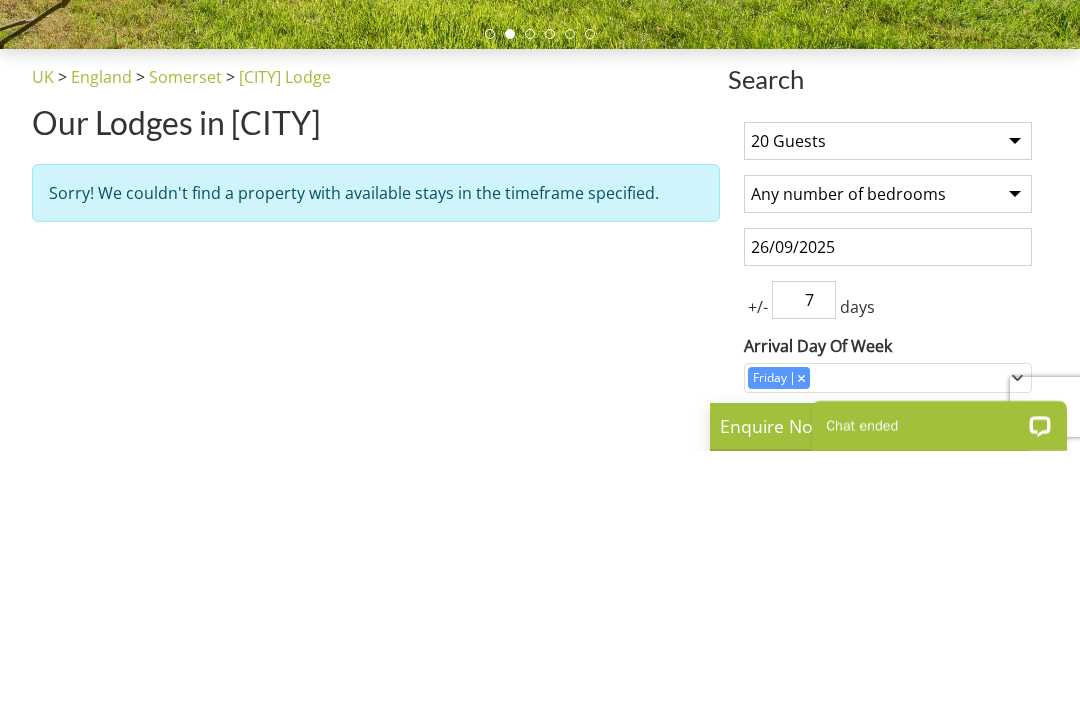 type on "7" 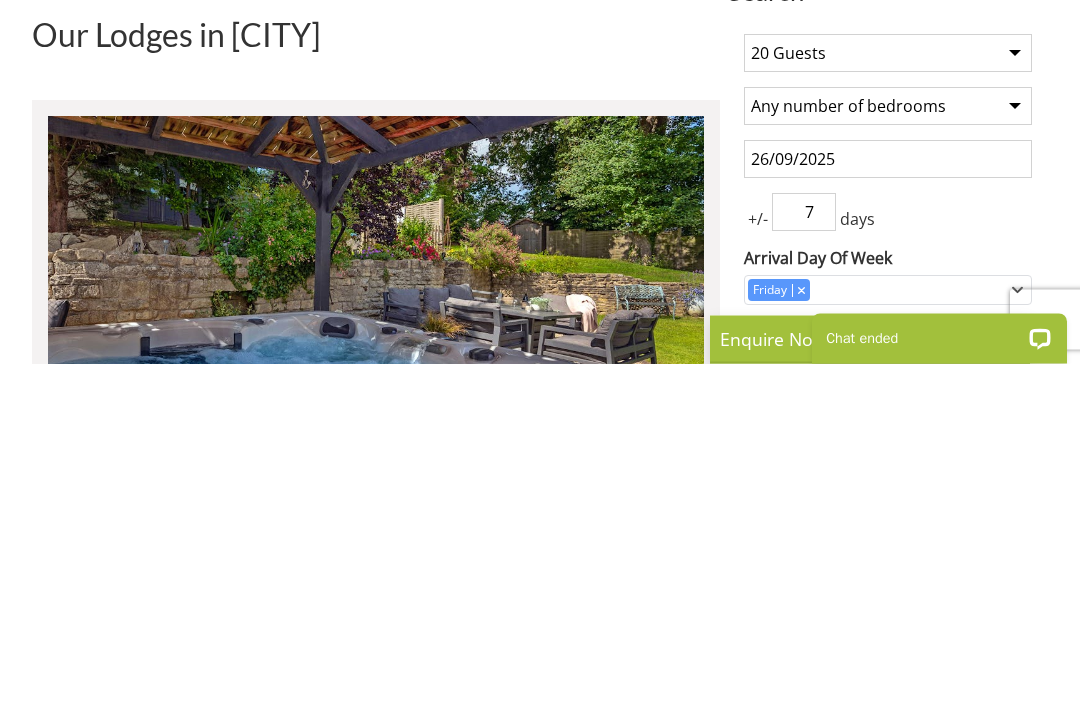 scroll, scrollTop: 1535, scrollLeft: 0, axis: vertical 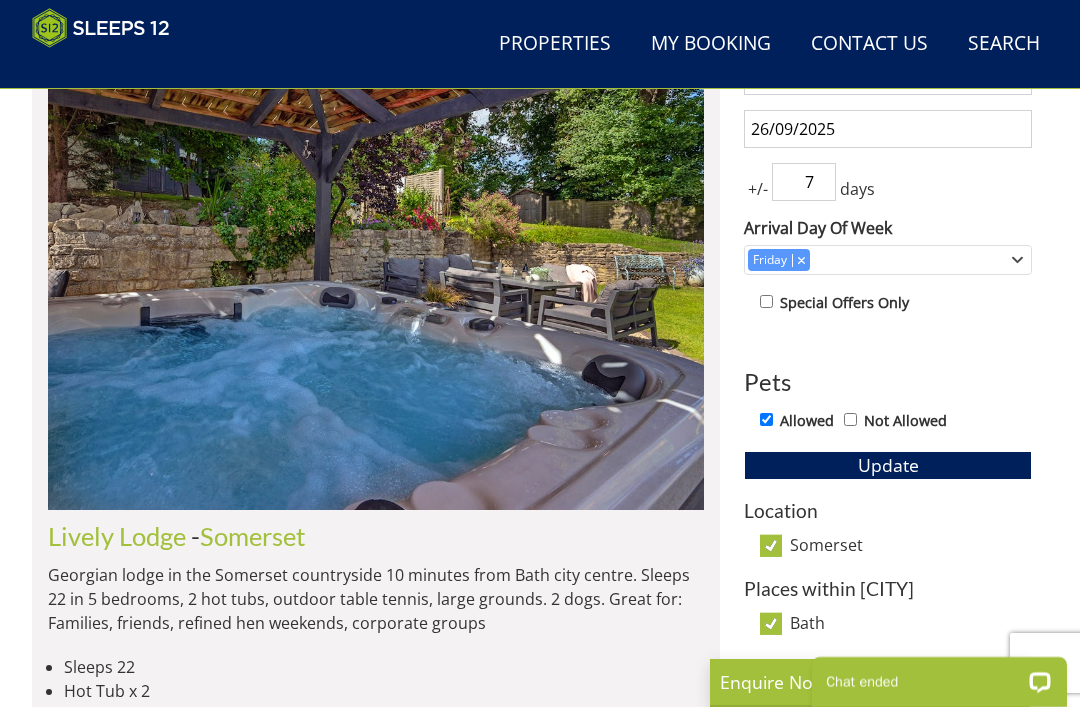 click at bounding box center (376, 298) 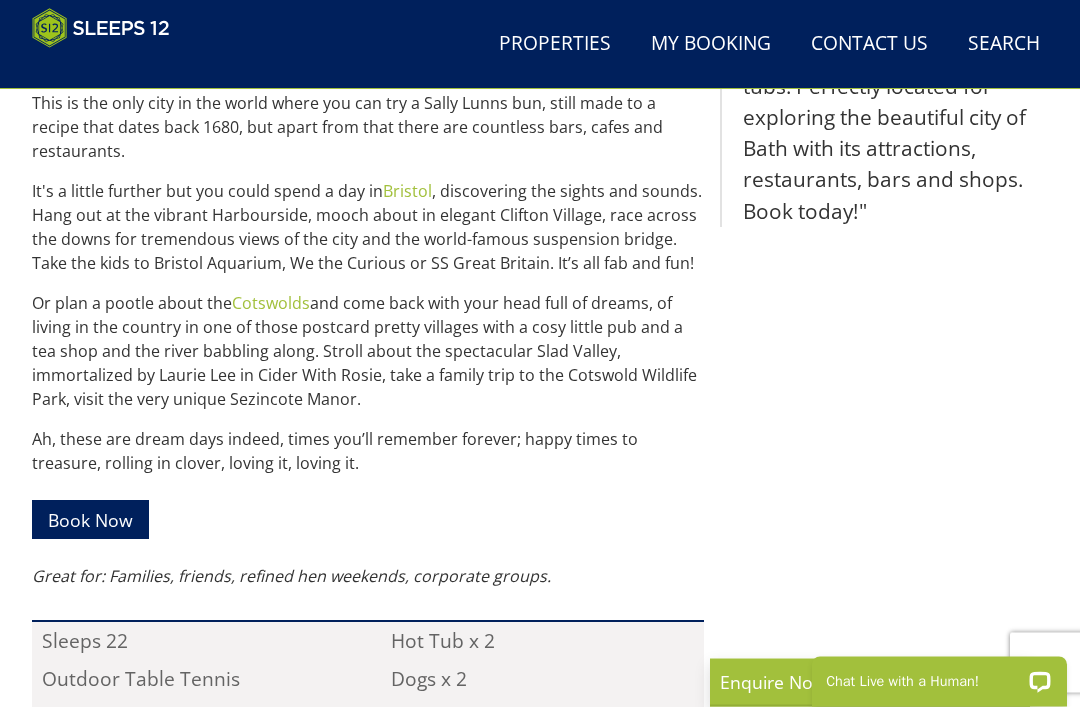 scroll, scrollTop: 1352, scrollLeft: 0, axis: vertical 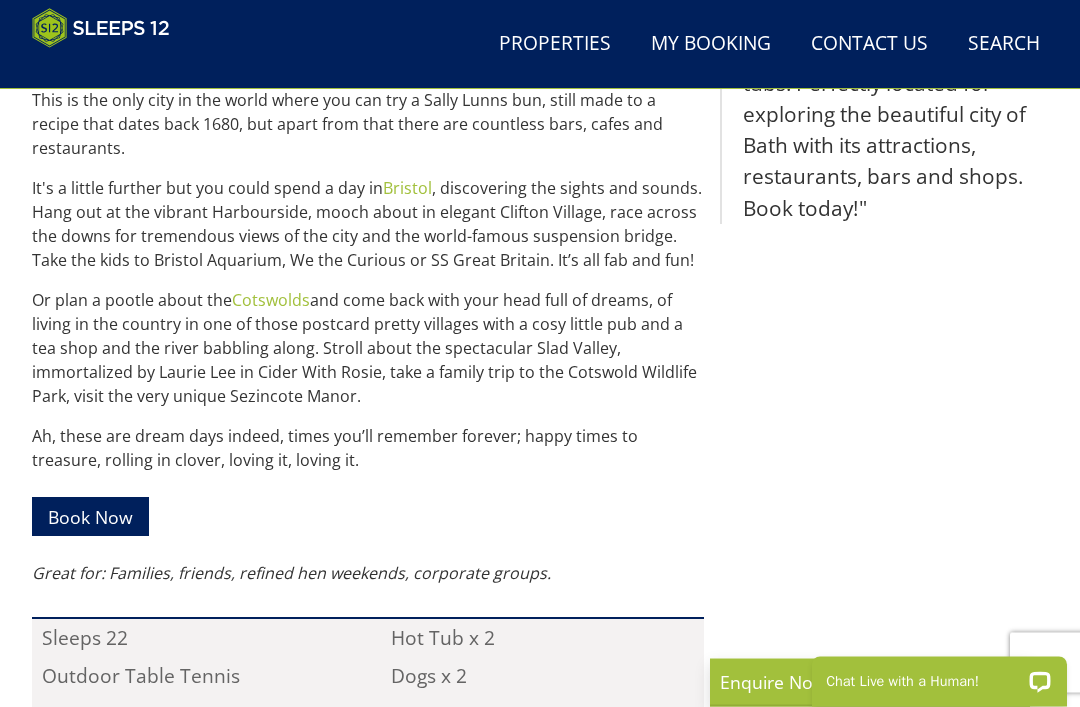 click on "Click to view full details" at bounding box center (368, 757) 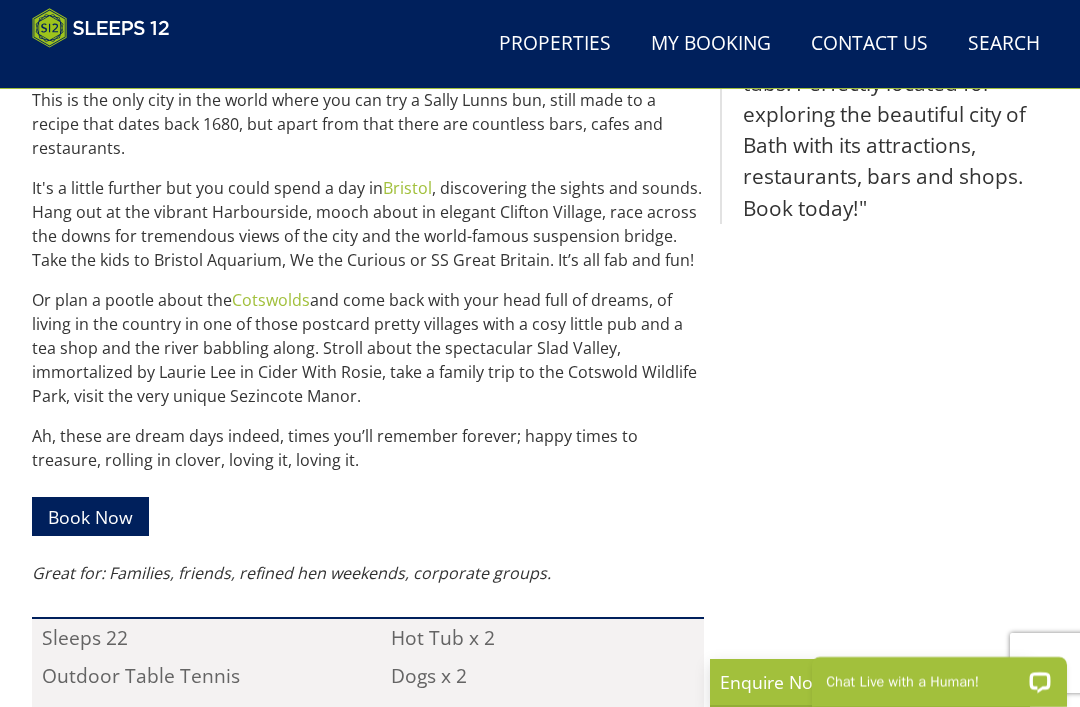 click on "Accessibility" at bounding box center [368, 755] 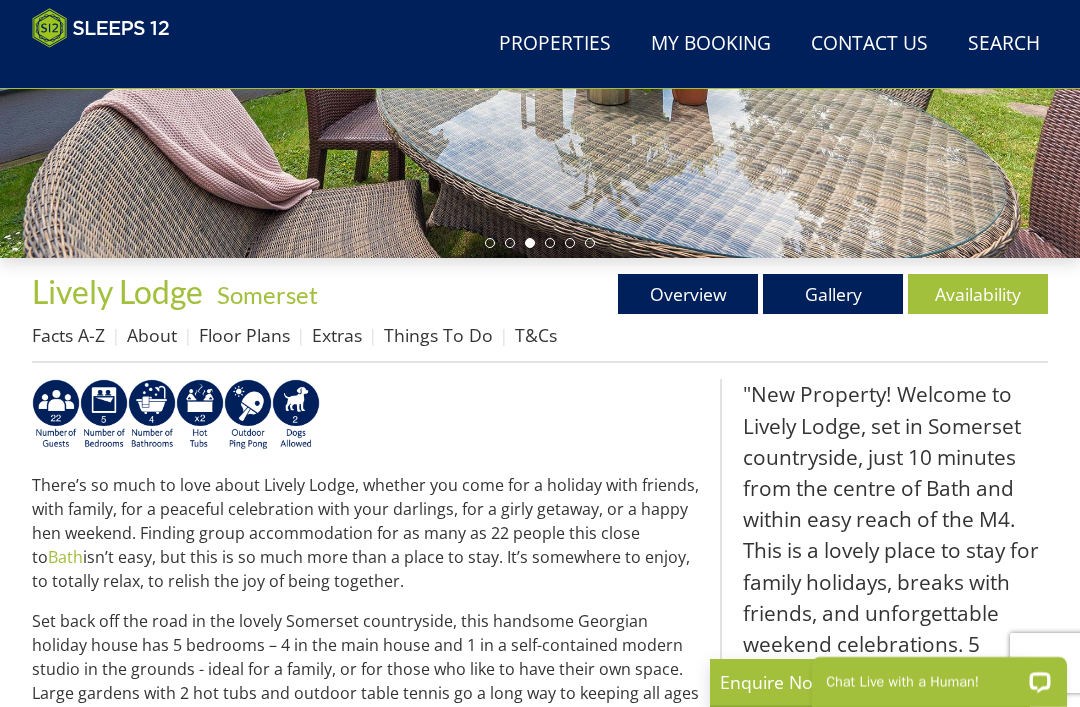 scroll, scrollTop: 413, scrollLeft: 0, axis: vertical 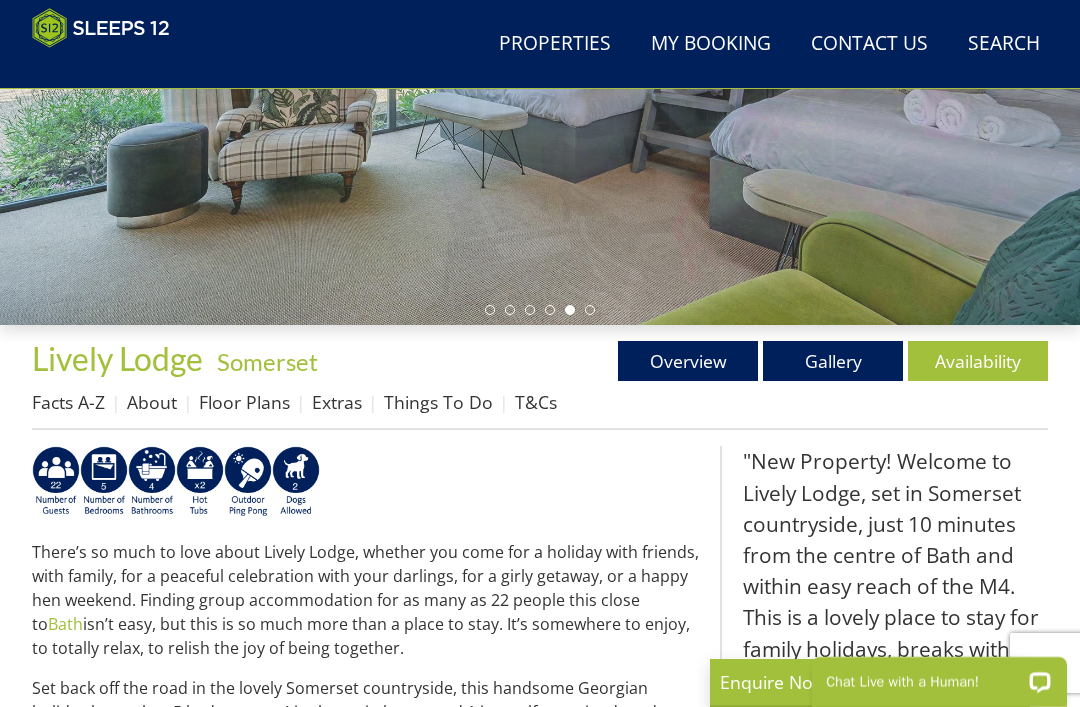 click on "Availability" at bounding box center [978, 361] 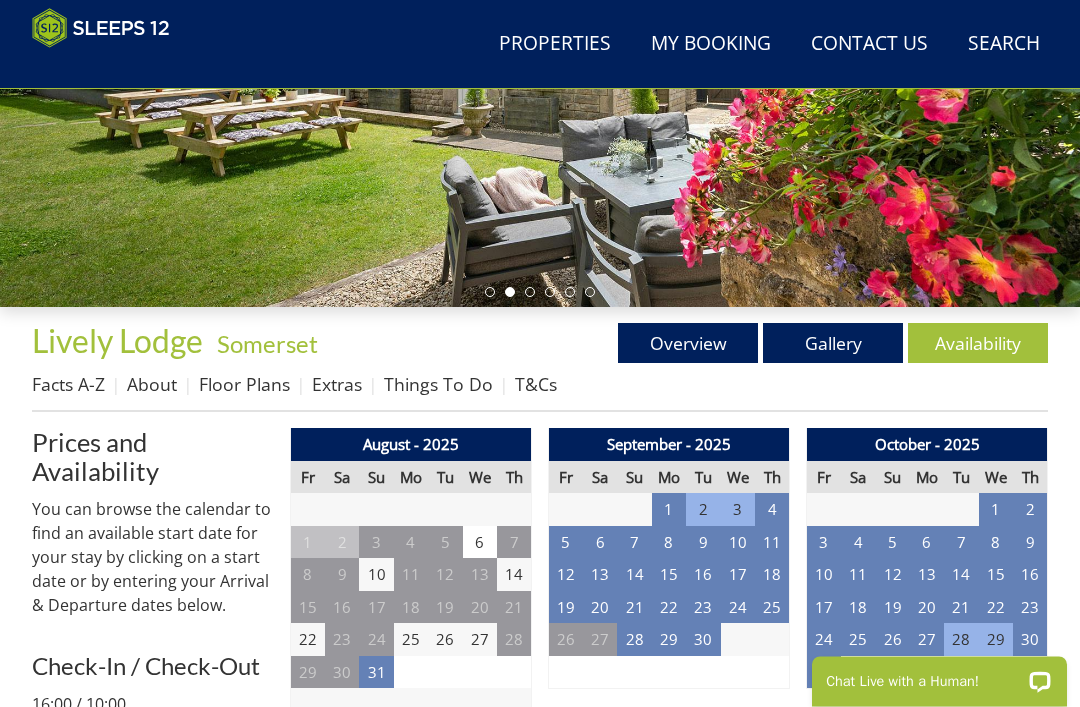 scroll, scrollTop: 432, scrollLeft: 0, axis: vertical 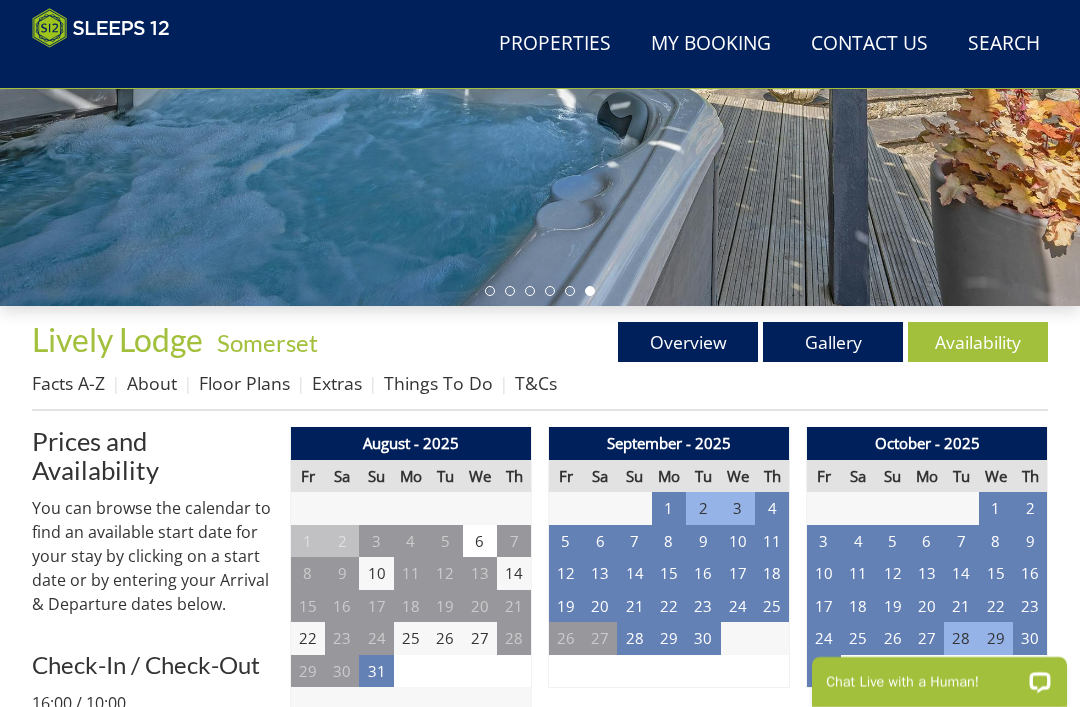 click on "19" at bounding box center [566, 606] 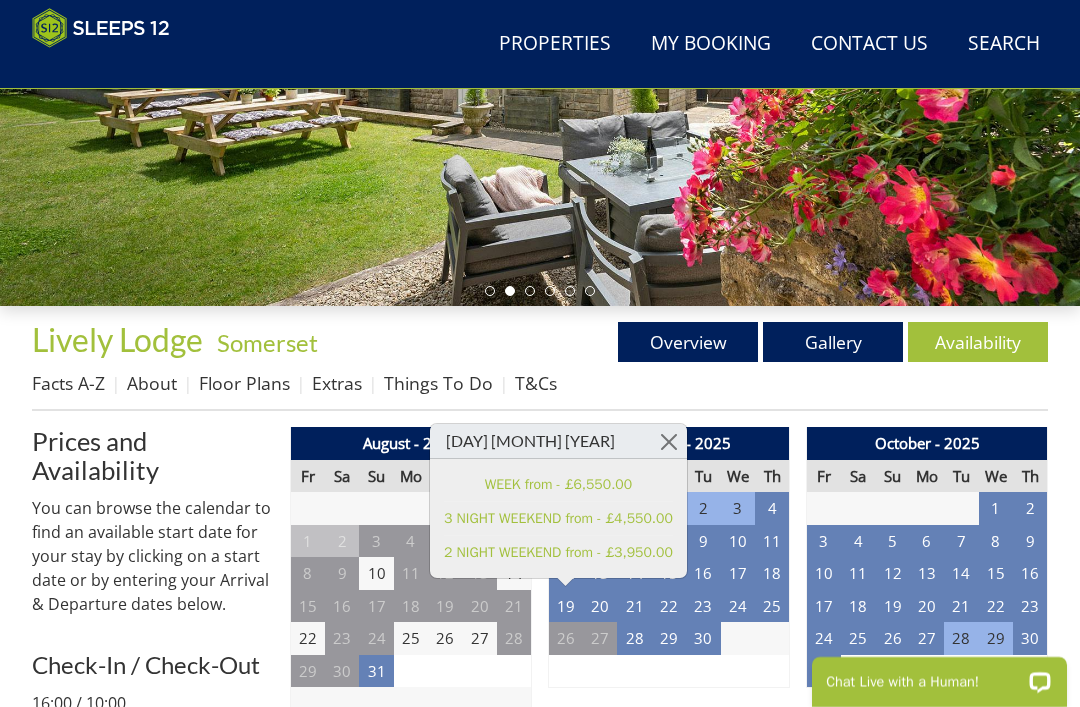 click on "2 NIGHT WEEKEND from  - £3,950.00" at bounding box center (558, 552) 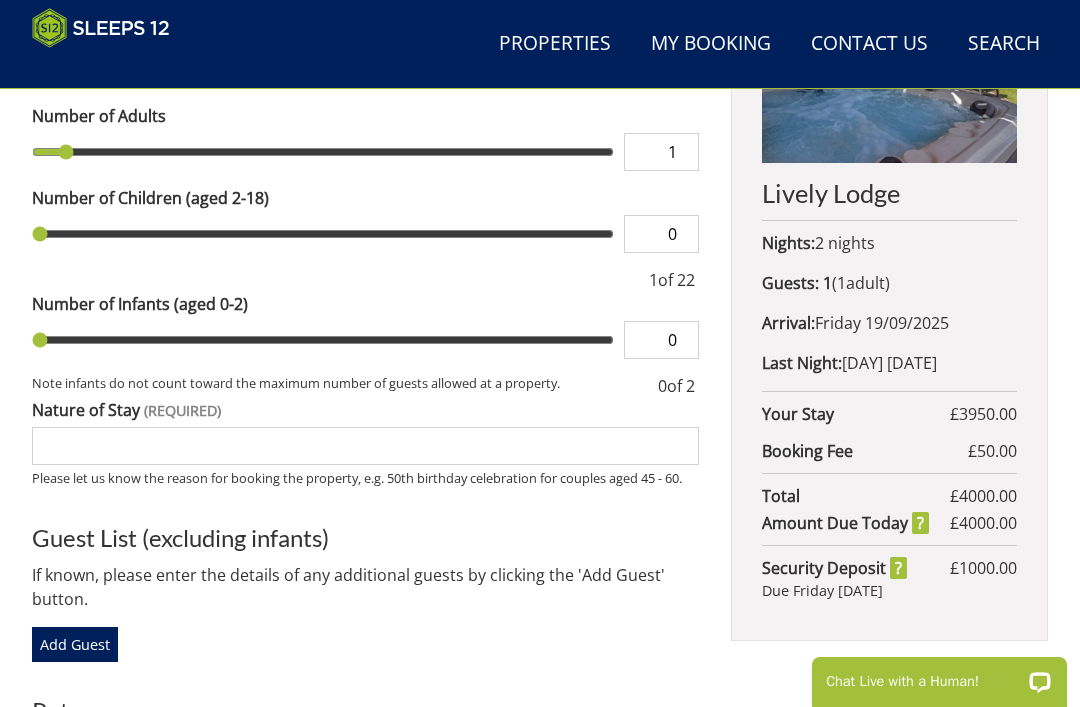 scroll, scrollTop: 0, scrollLeft: 0, axis: both 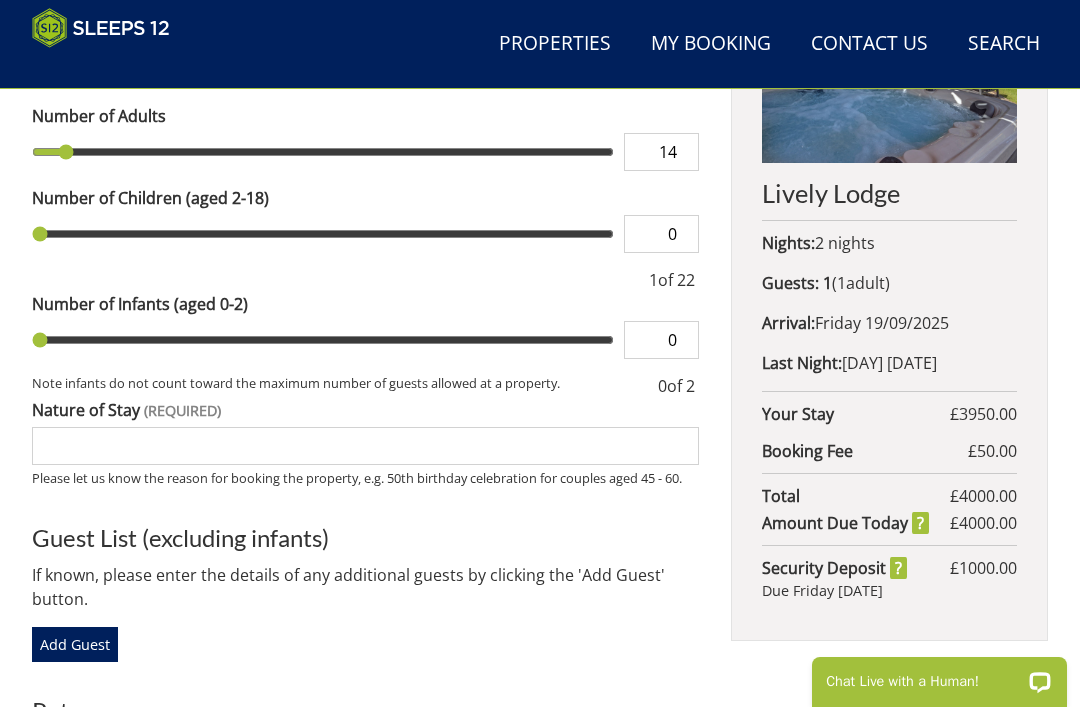 type on "14" 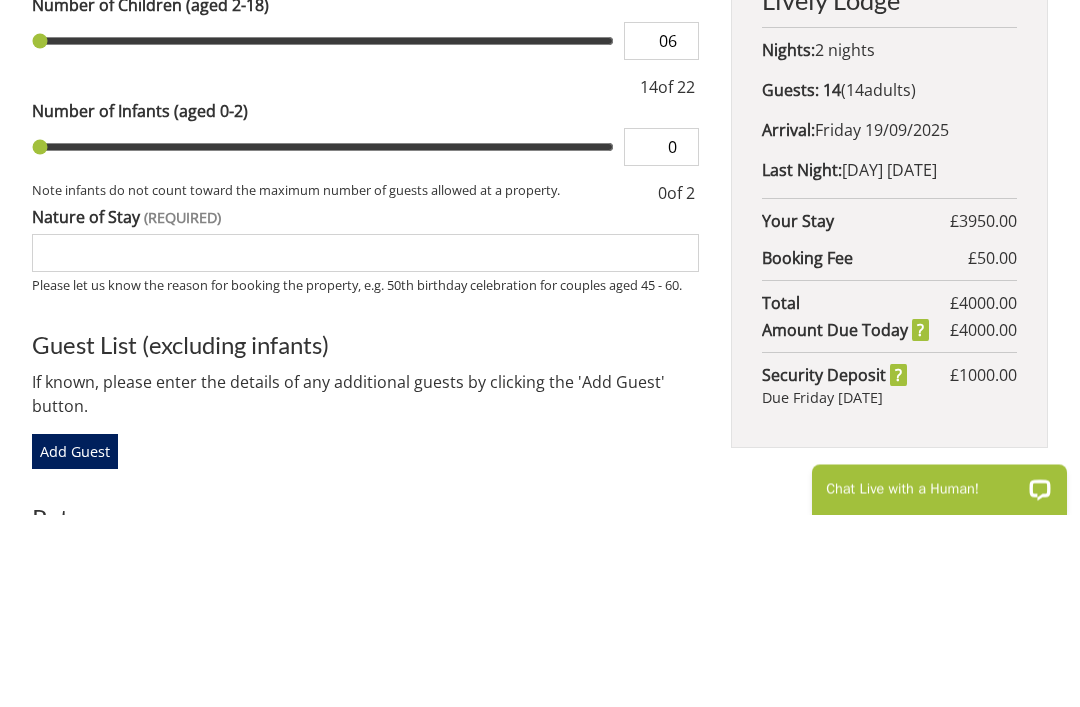 type on "06" 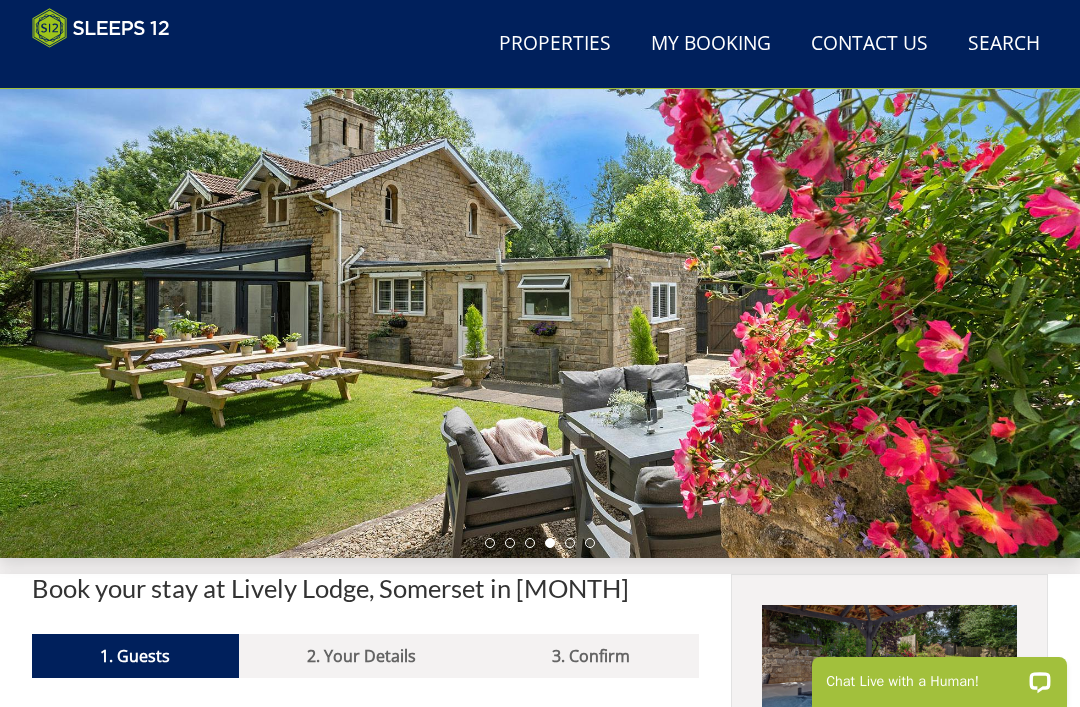 scroll, scrollTop: 175, scrollLeft: 0, axis: vertical 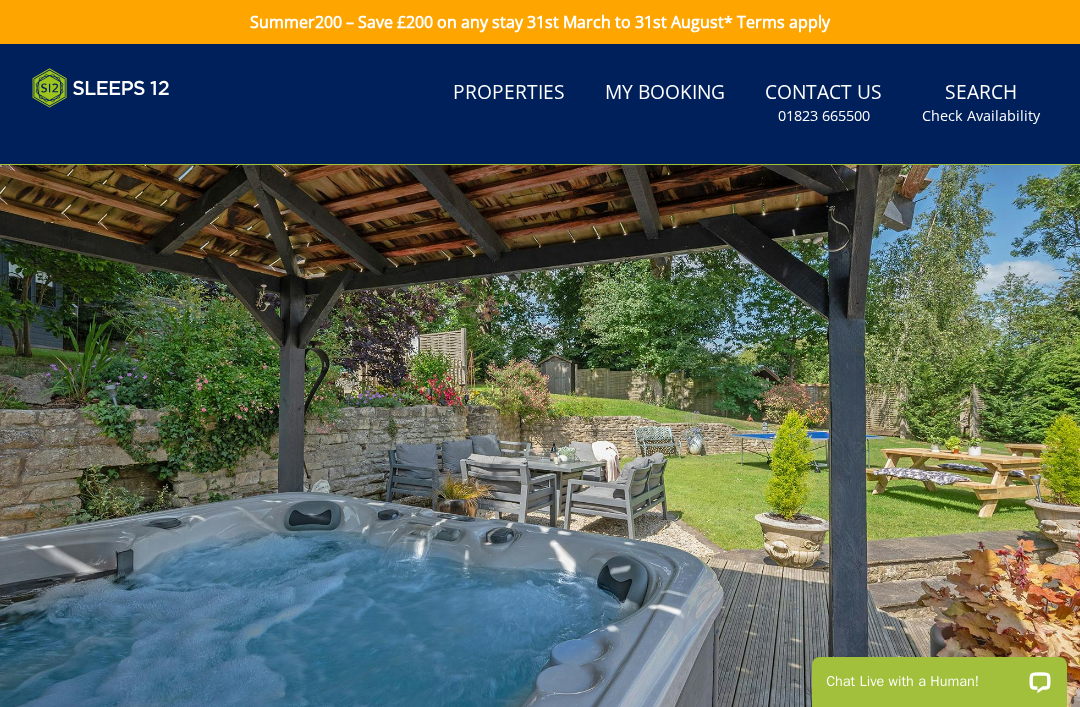 click at bounding box center [540, 467] 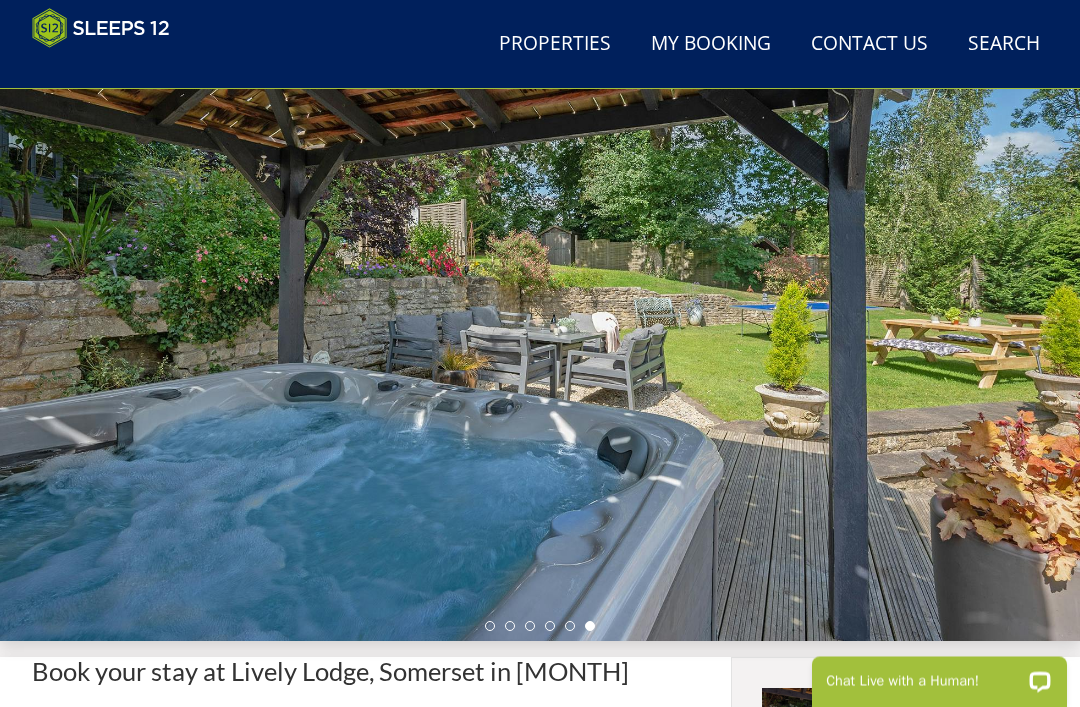 scroll, scrollTop: 98, scrollLeft: 0, axis: vertical 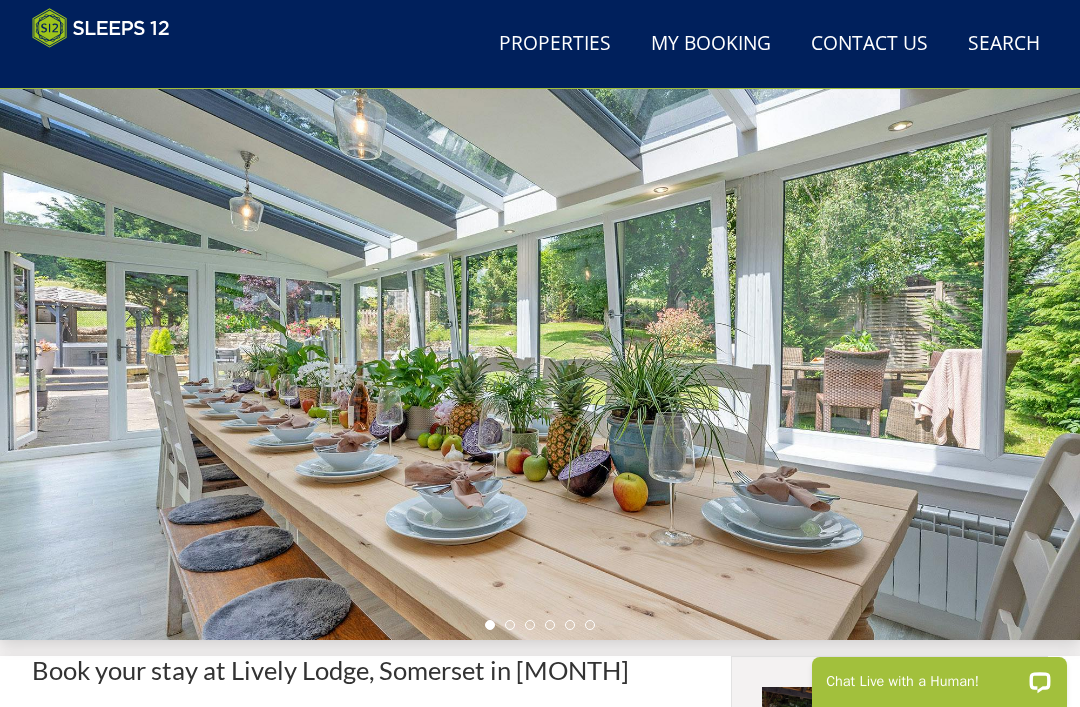 click at bounding box center [540, 337] 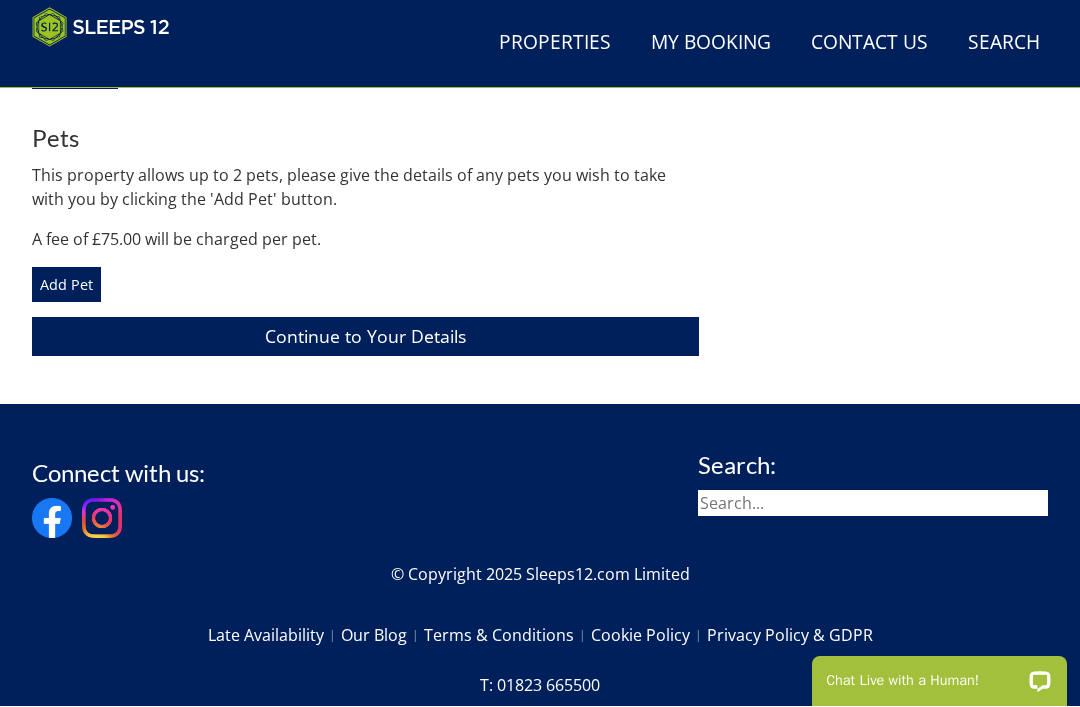 scroll, scrollTop: 1359, scrollLeft: 0, axis: vertical 